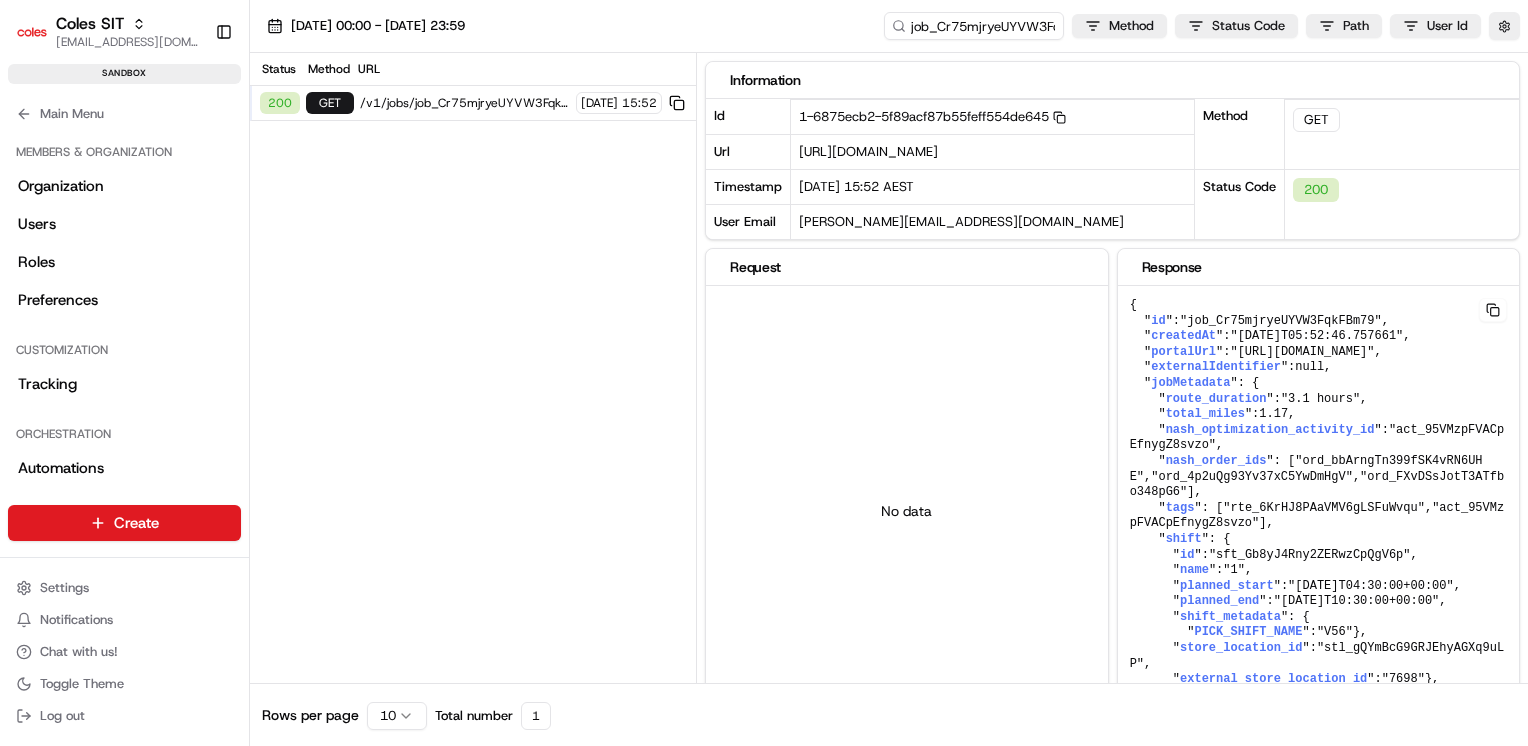 scroll, scrollTop: 0, scrollLeft: 0, axis: both 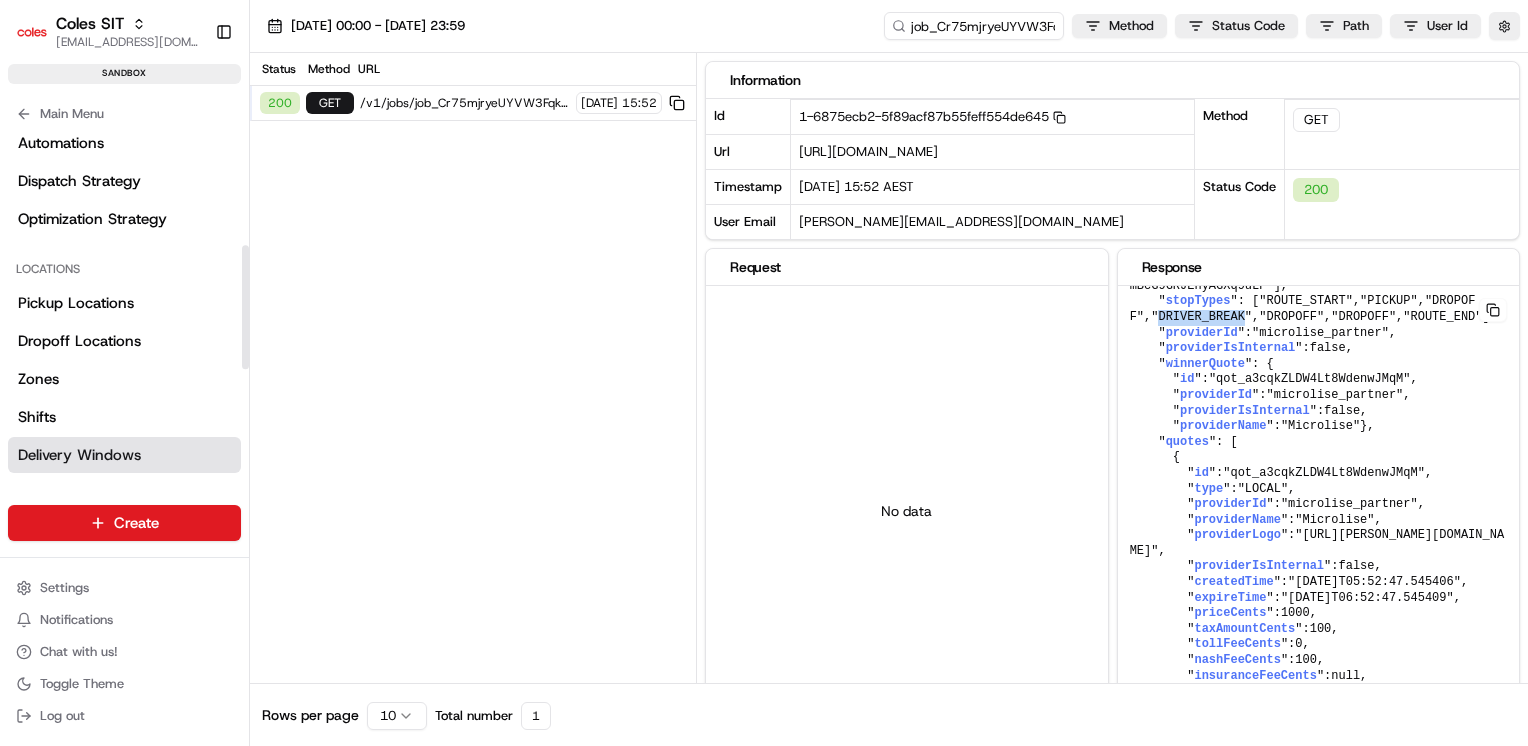 click on "Delivery Windows" at bounding box center (79, 455) 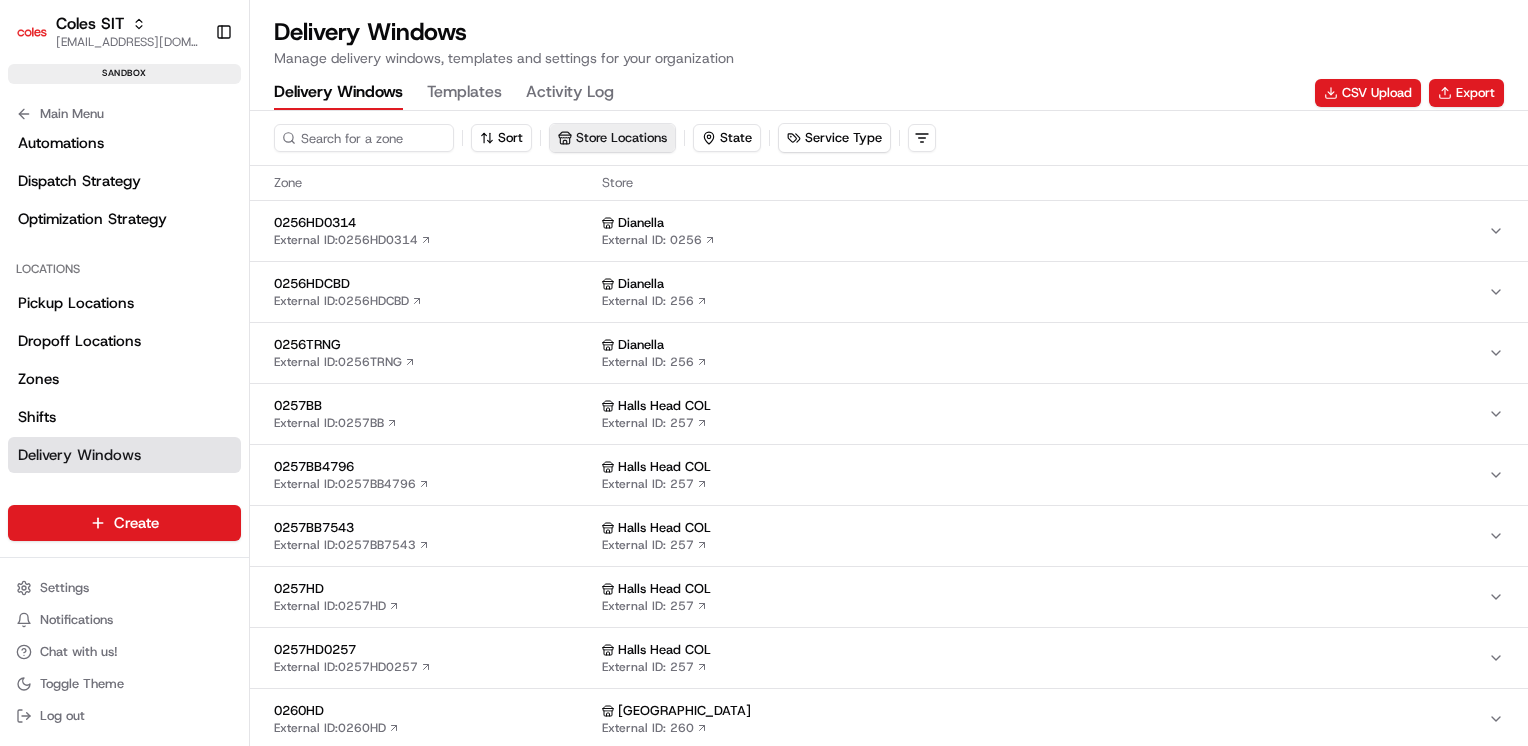 click on "Store Locations" at bounding box center (612, 138) 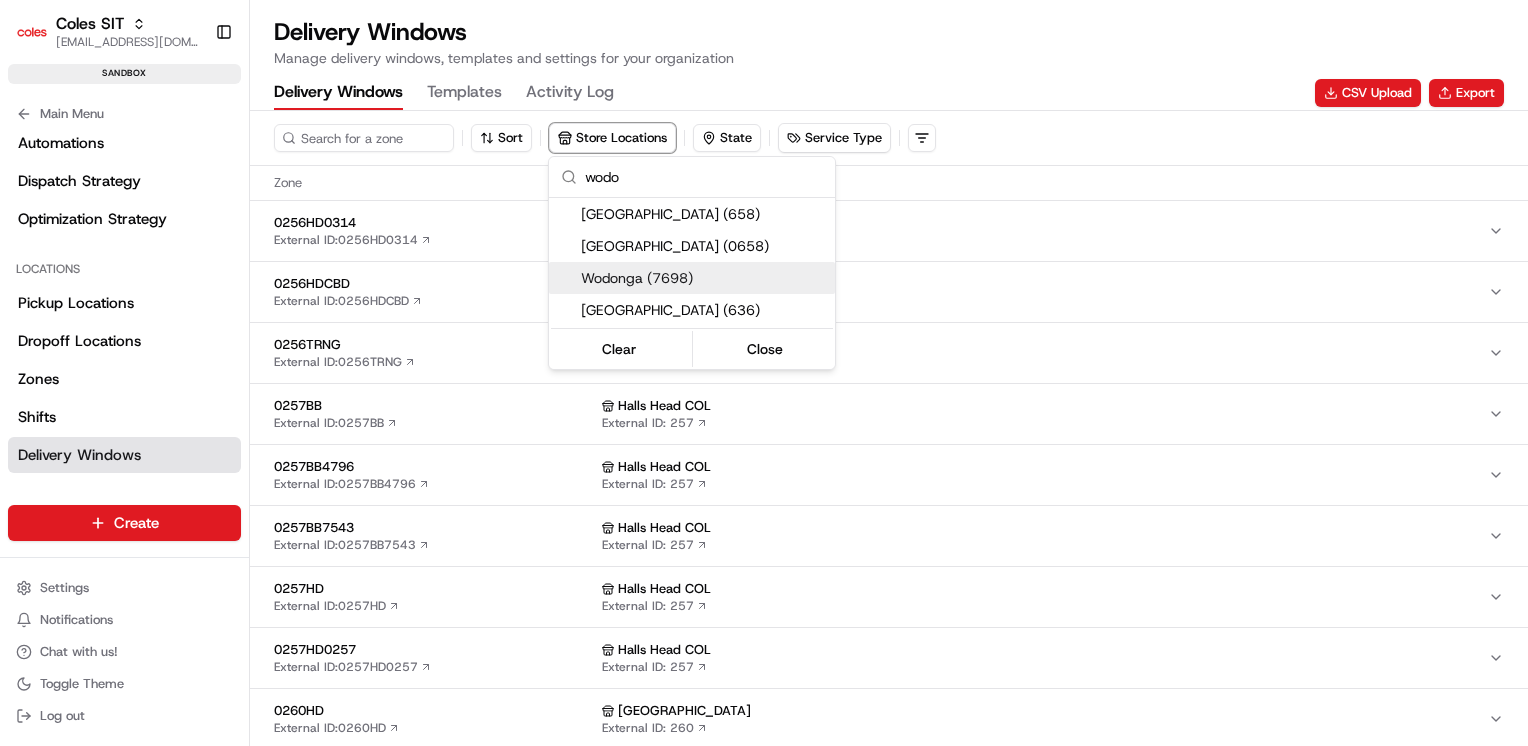type on "wodo" 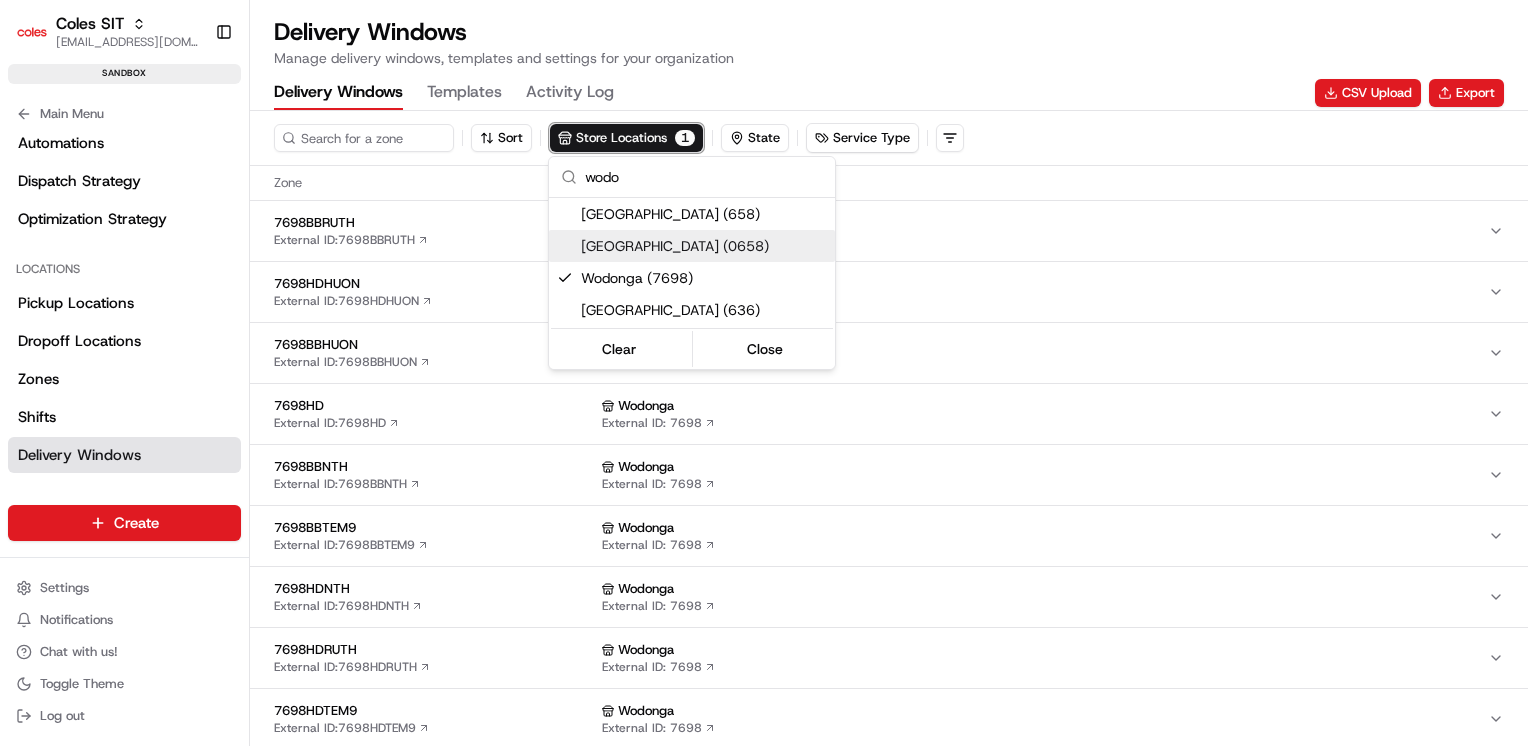 click on "Coles SIT prateekmohan.lal@coles.com.au Toggle Sidebar sandbox Orders Deliveries Providers Analytics Favorites Delivery Windows Shifts Main Menu Members & Organization Organization Users Roles Preferences Customization Tracking Orchestration Automations Dispatch Strategy Optimization Strategy Locations Pickup Locations Dropoff Locations Zones Shifts Delivery Windows Billing Billing Integrations Notification Triggers Webhooks API Keys Request Logs Create Settings Notifications Chat with us! Toggle Theme Log out Delivery Windows Manage delivery windows, templates and settings for your organization Delivery Windows Templates Activity Log  CSV Upload  Export Sort Store Locations 1 State Service Type Zone Store 7698BBRUTH External ID:  7698BBRUTH   Wodonga External ID:   7698 7698HDHUON External ID:  7698HDHUON   Wodonga External ID:   7698 7698BBHUON External ID:  7698BBHUON   Wodonga External ID:   7698 7698HD External ID:  7698HD   Wodonga External ID:   7698 7698BBNTH External ID:  7698BBNTH" at bounding box center [764, 373] 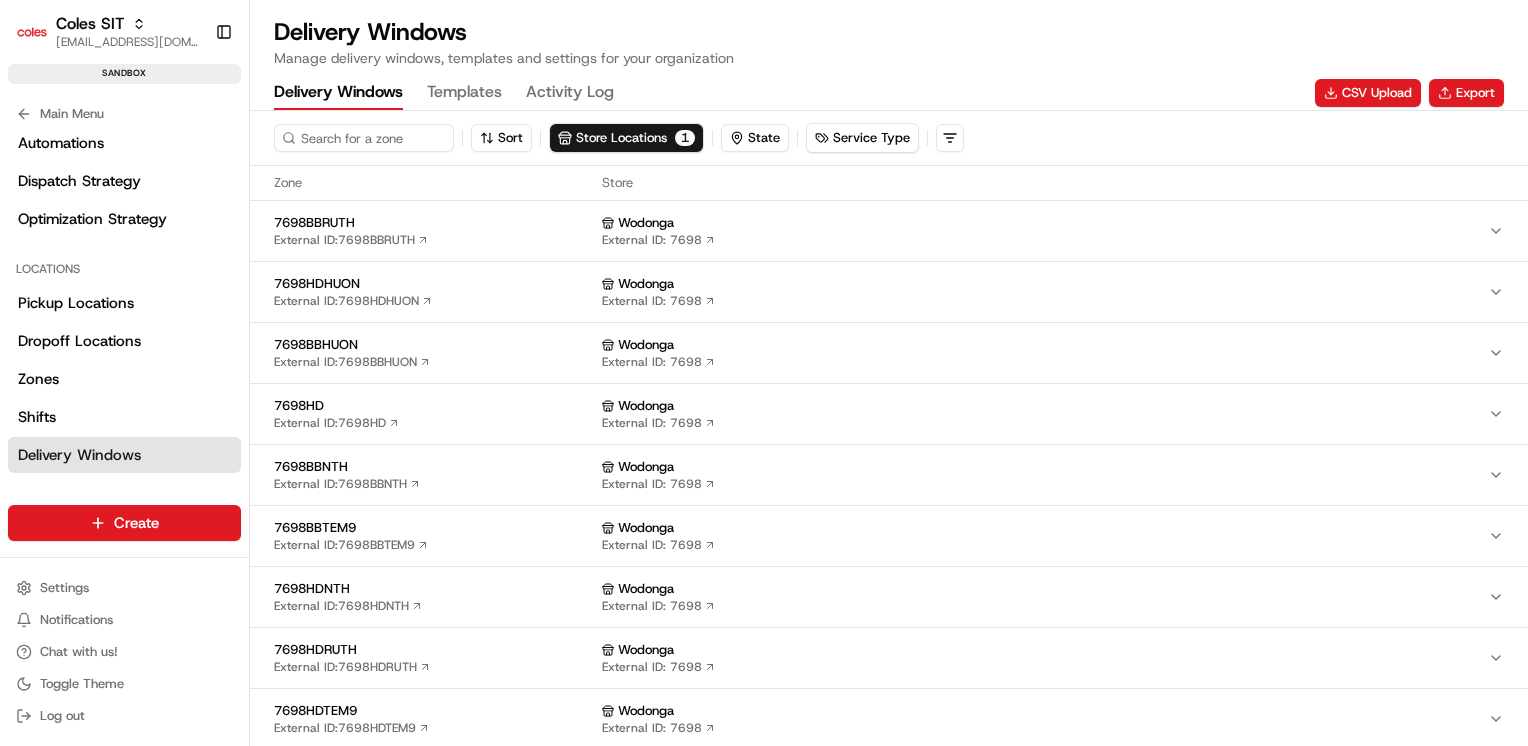 click on "7698HD" at bounding box center (434, 406) 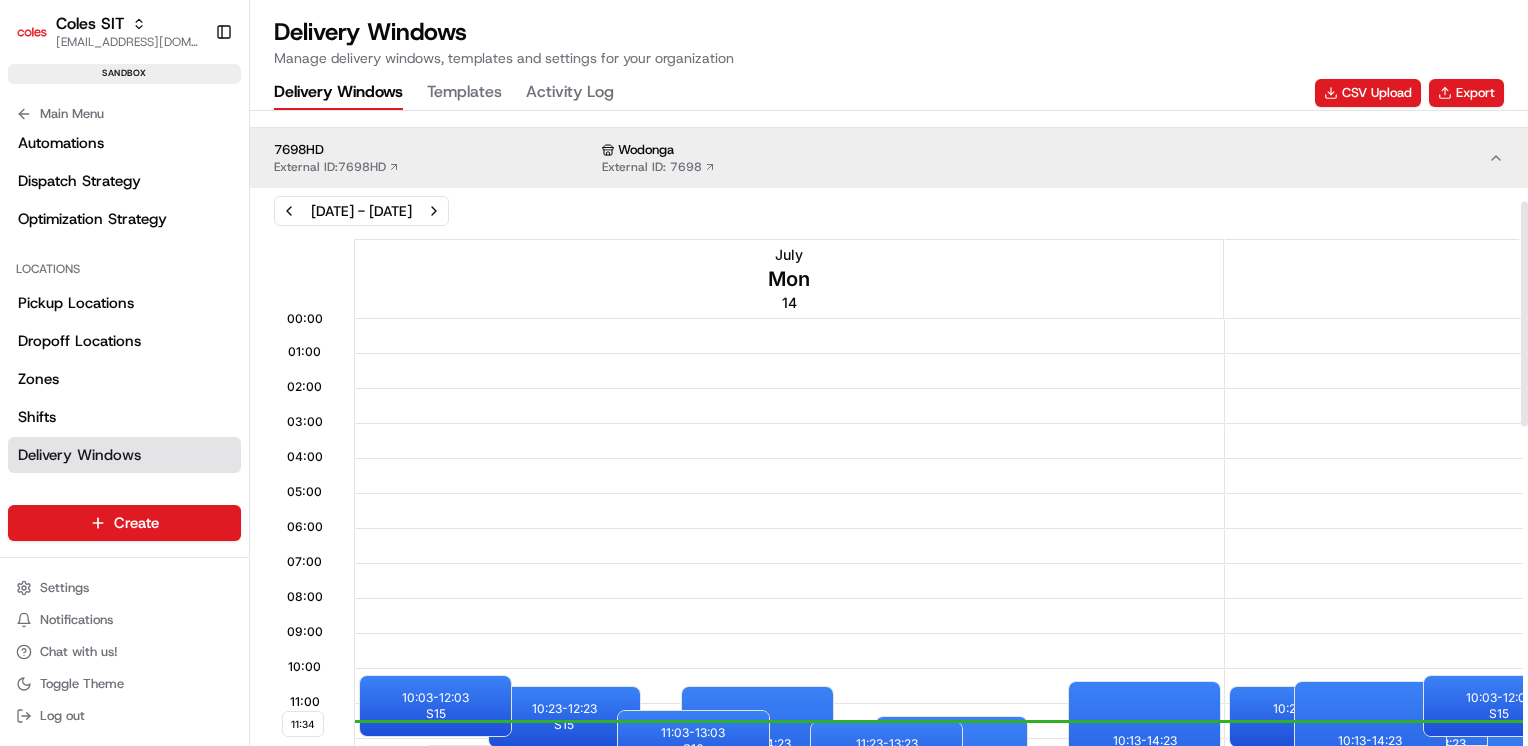 scroll, scrollTop: 258, scrollLeft: 0, axis: vertical 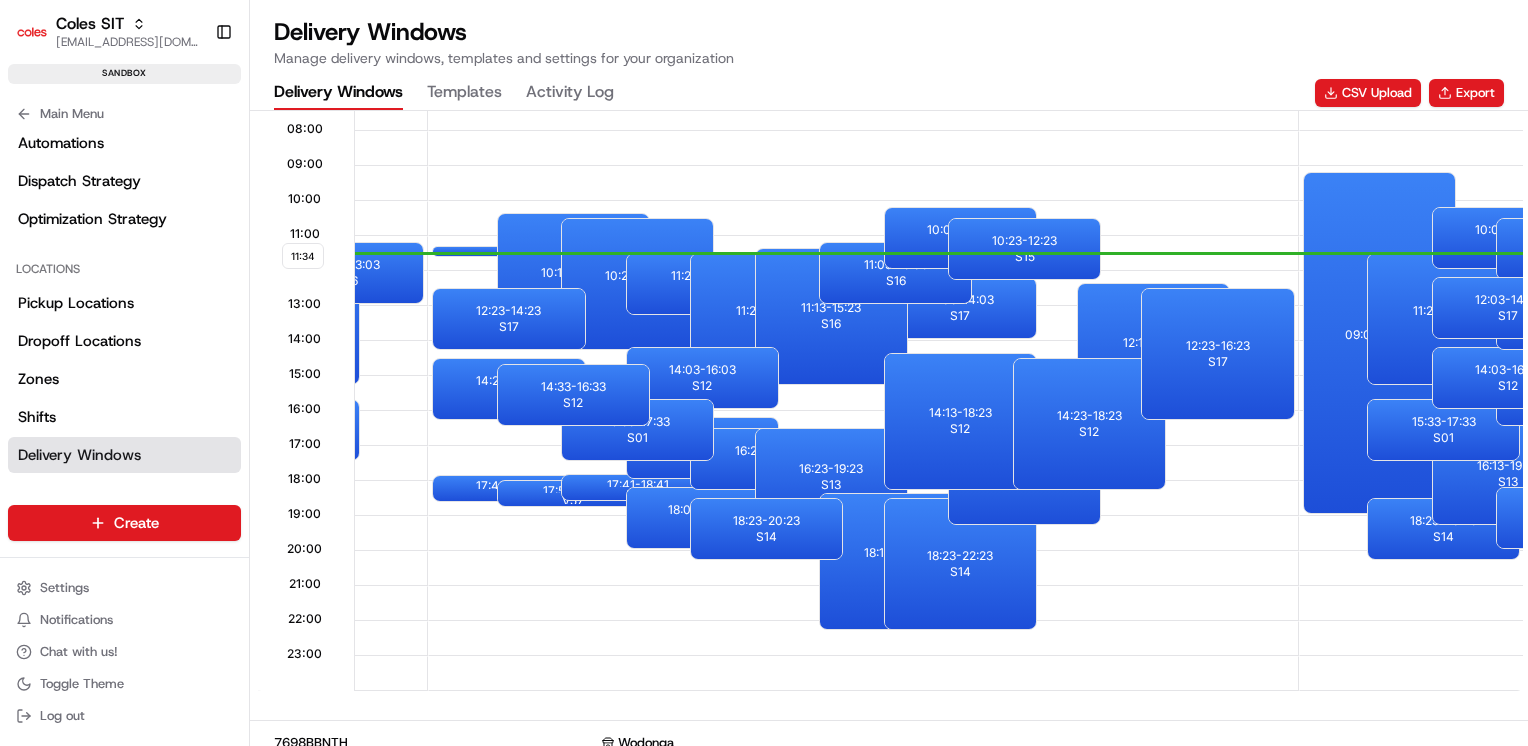 type 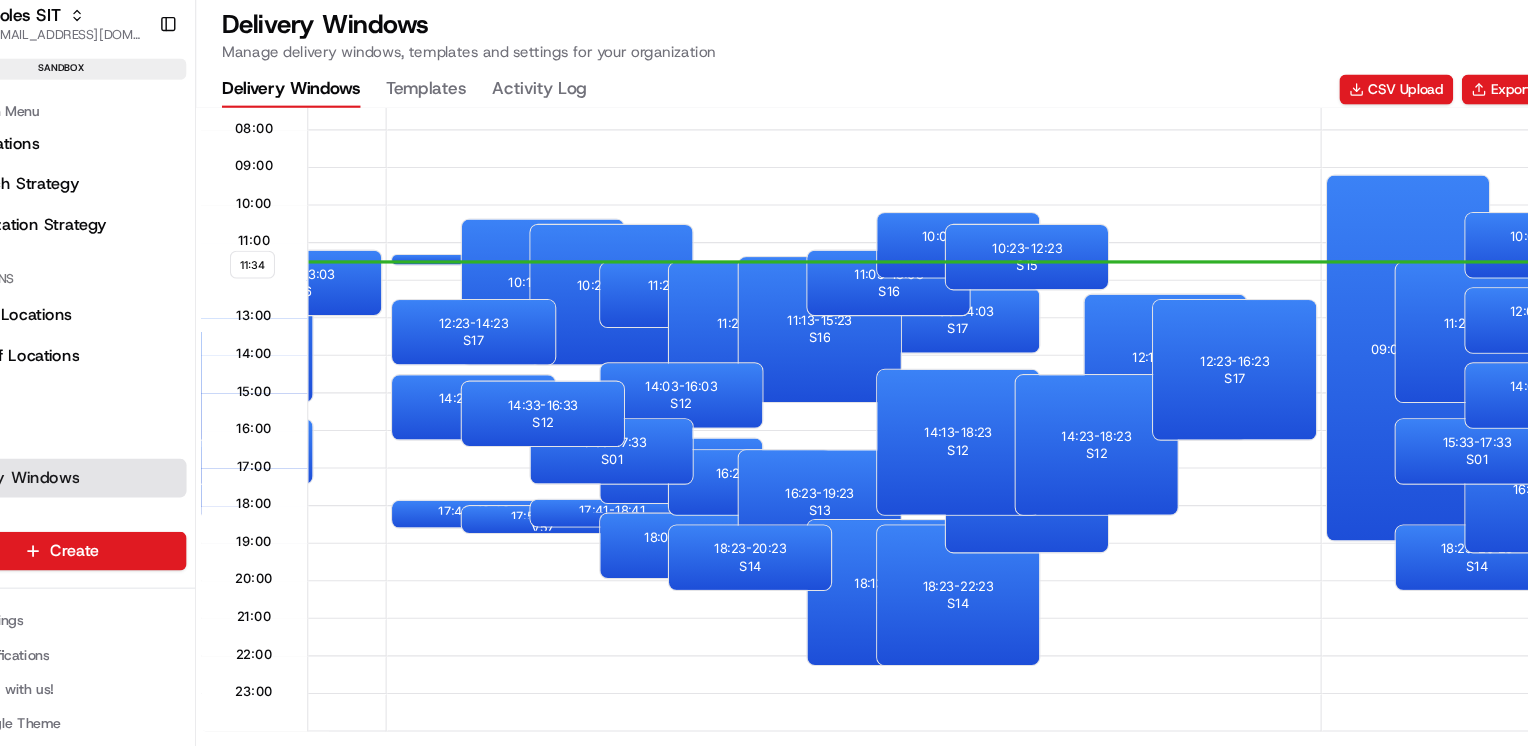 scroll, scrollTop: 0, scrollLeft: 1538, axis: horizontal 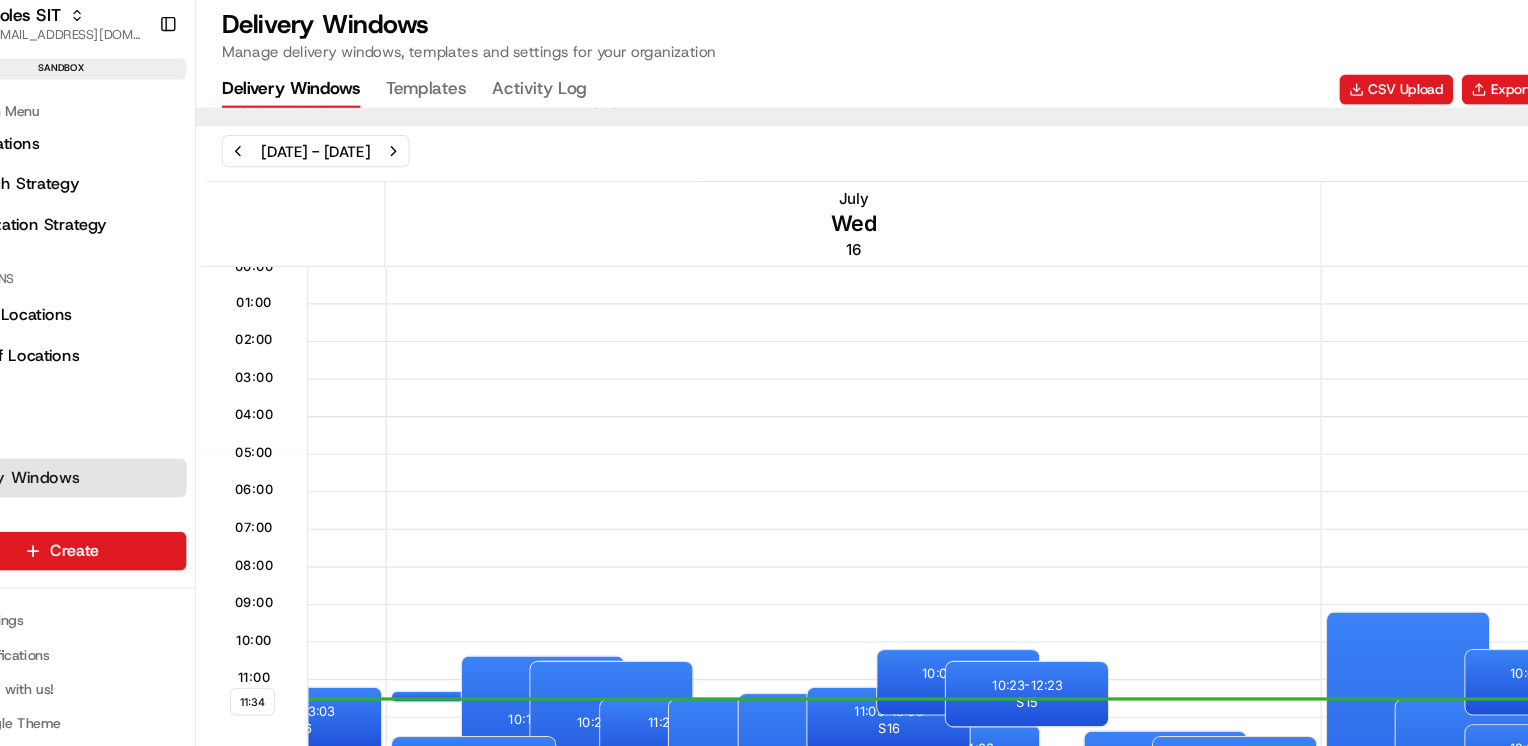 click on "Jul 14, 2025 - Jul 20, 2025" at bounding box center [889, 150] 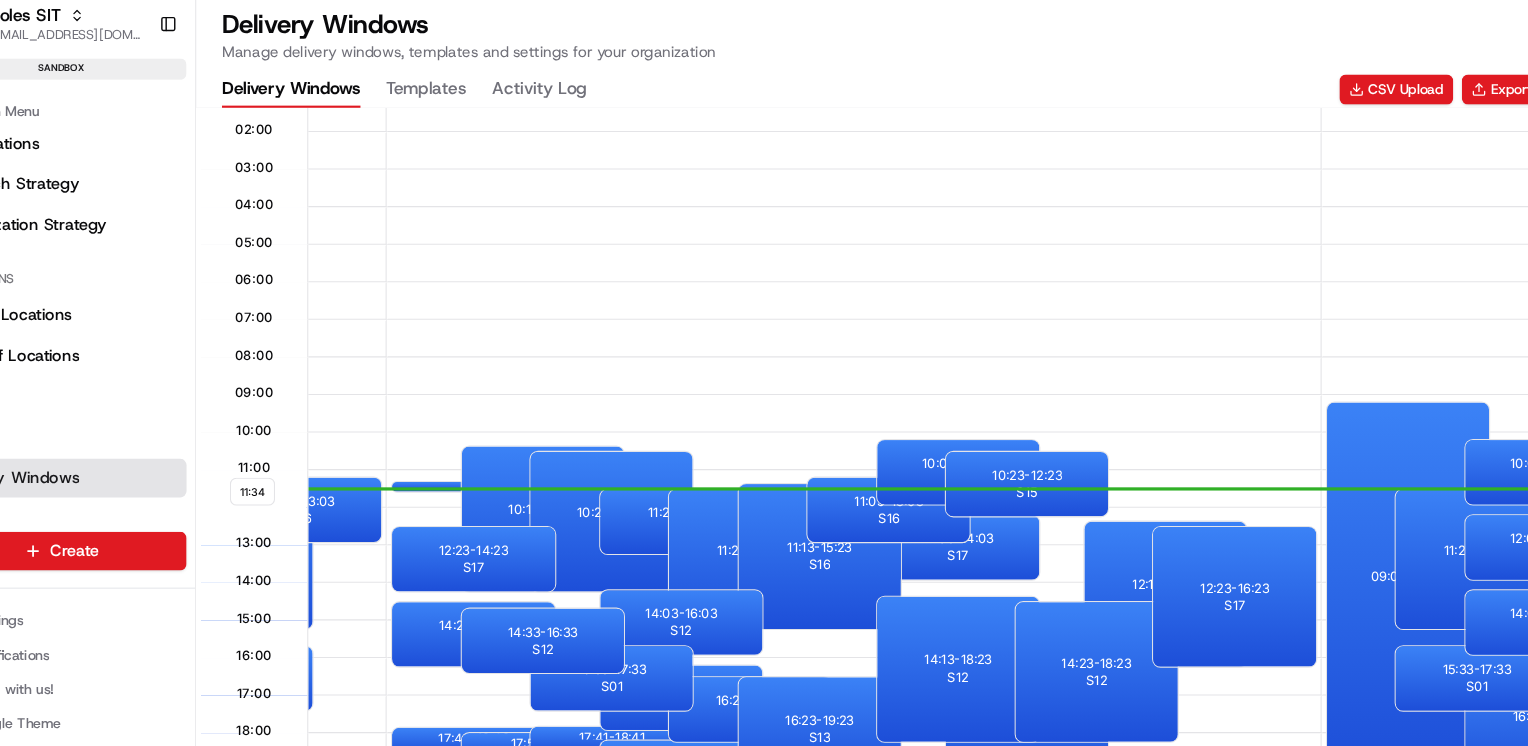 scroll, scrollTop: 521, scrollLeft: 0, axis: vertical 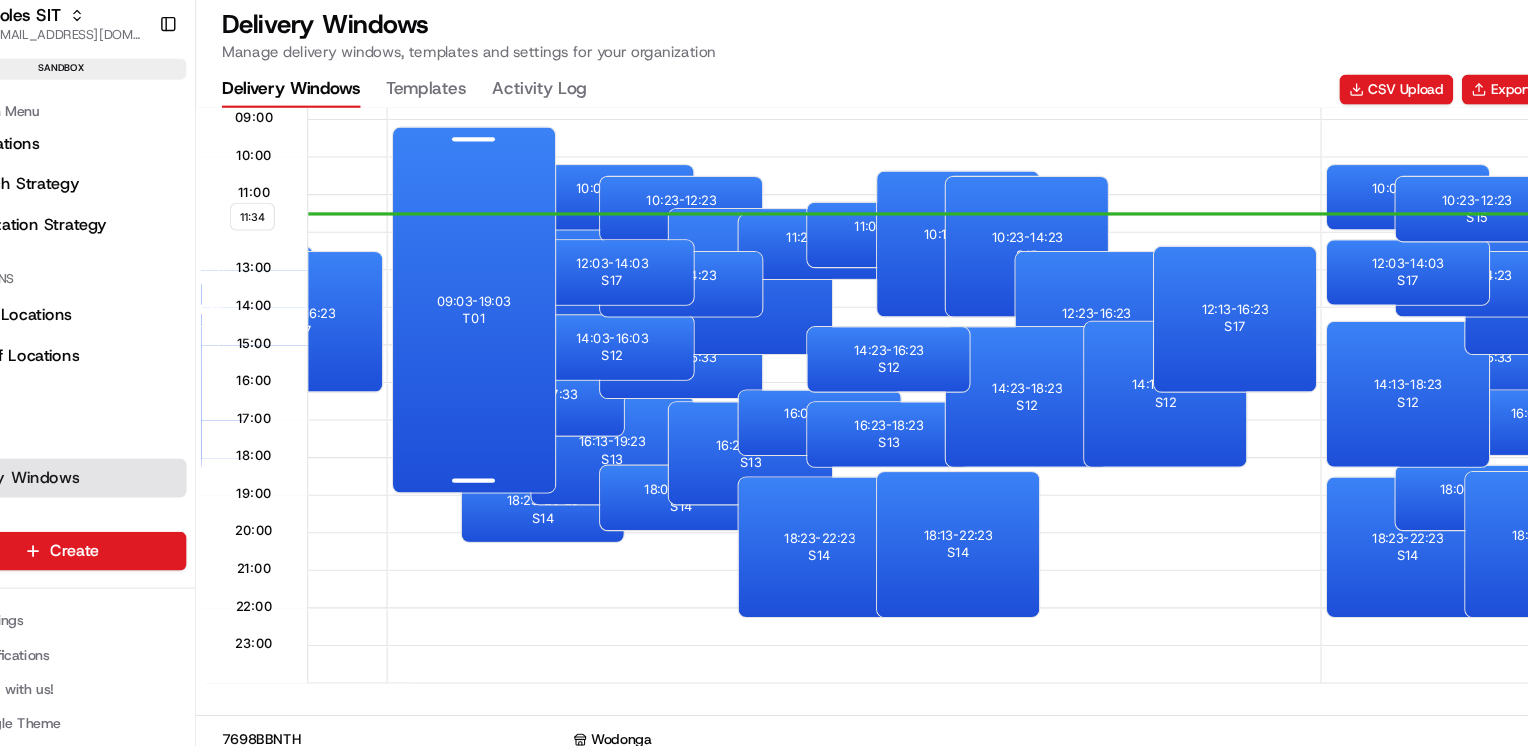 click on "09:03  -  19:03 T01" at bounding box center (509, 299) 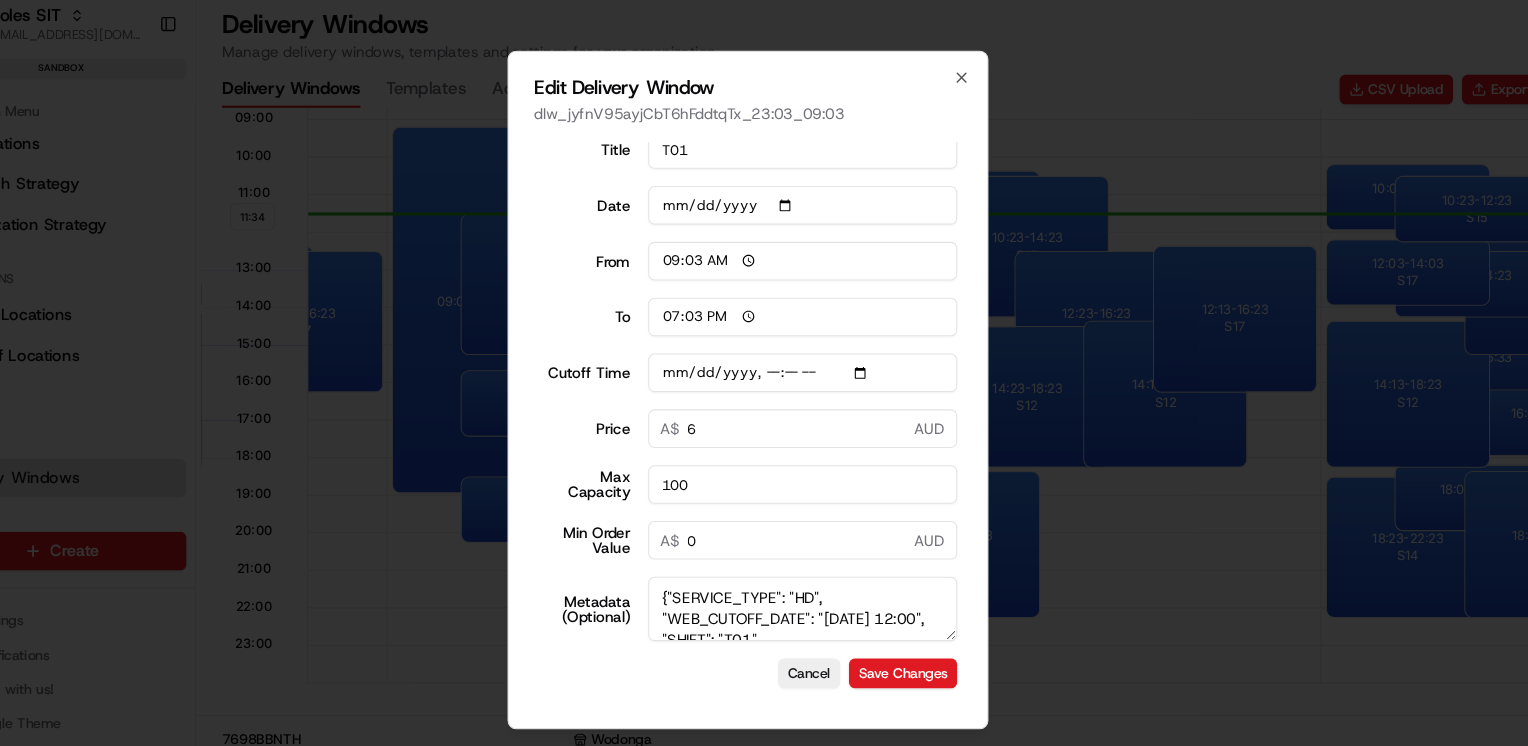 scroll, scrollTop: 29, scrollLeft: 0, axis: vertical 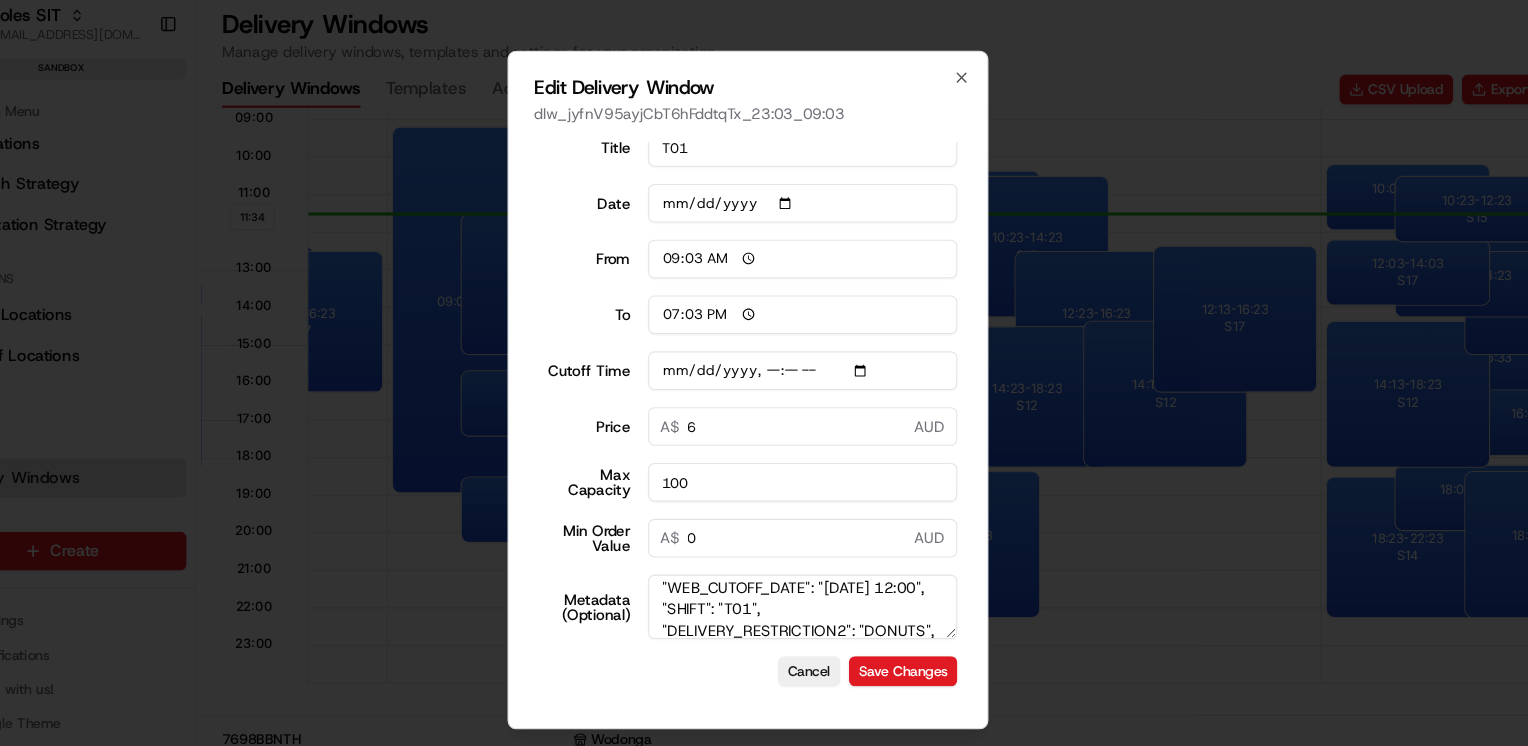 type on "2025-07-16T12:10" 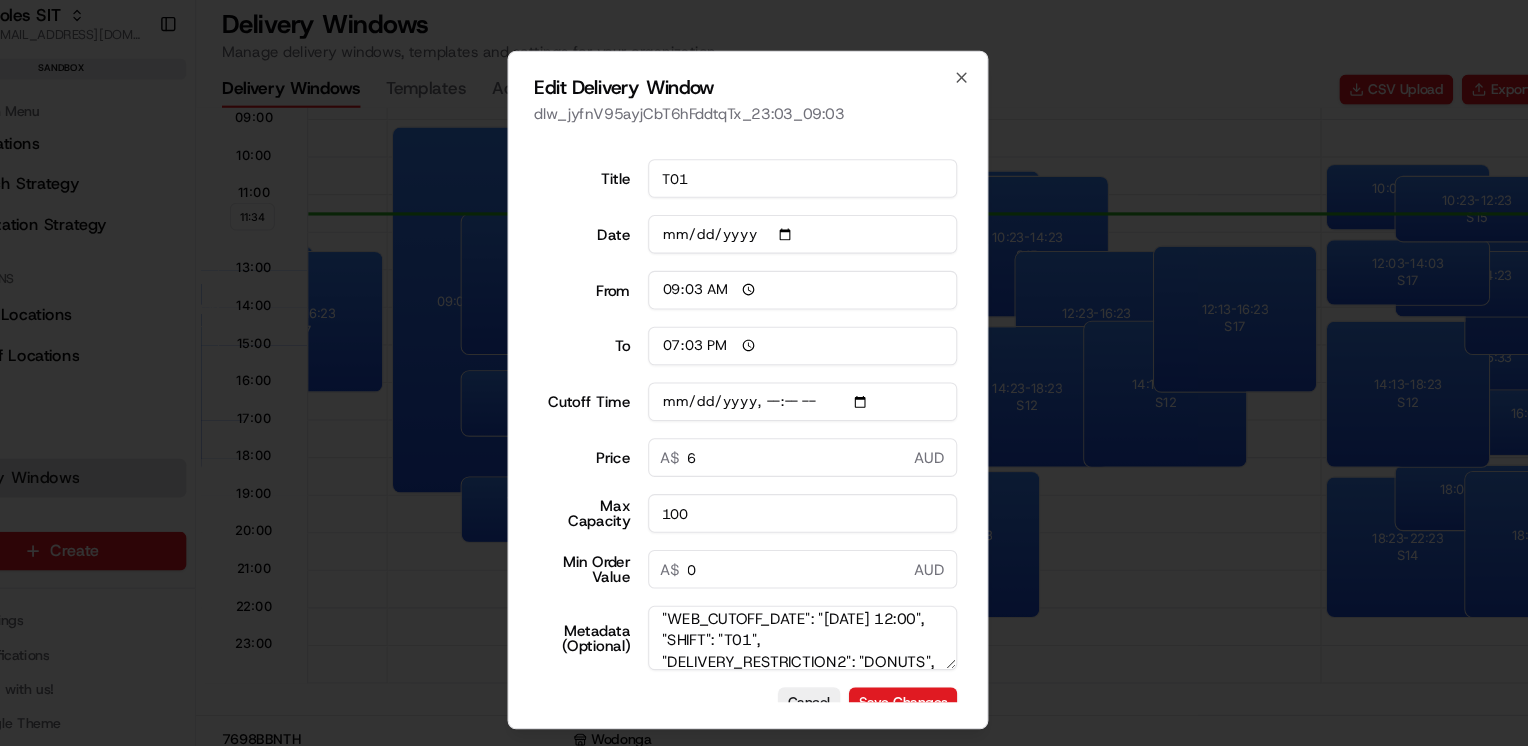 scroll, scrollTop: 29, scrollLeft: 0, axis: vertical 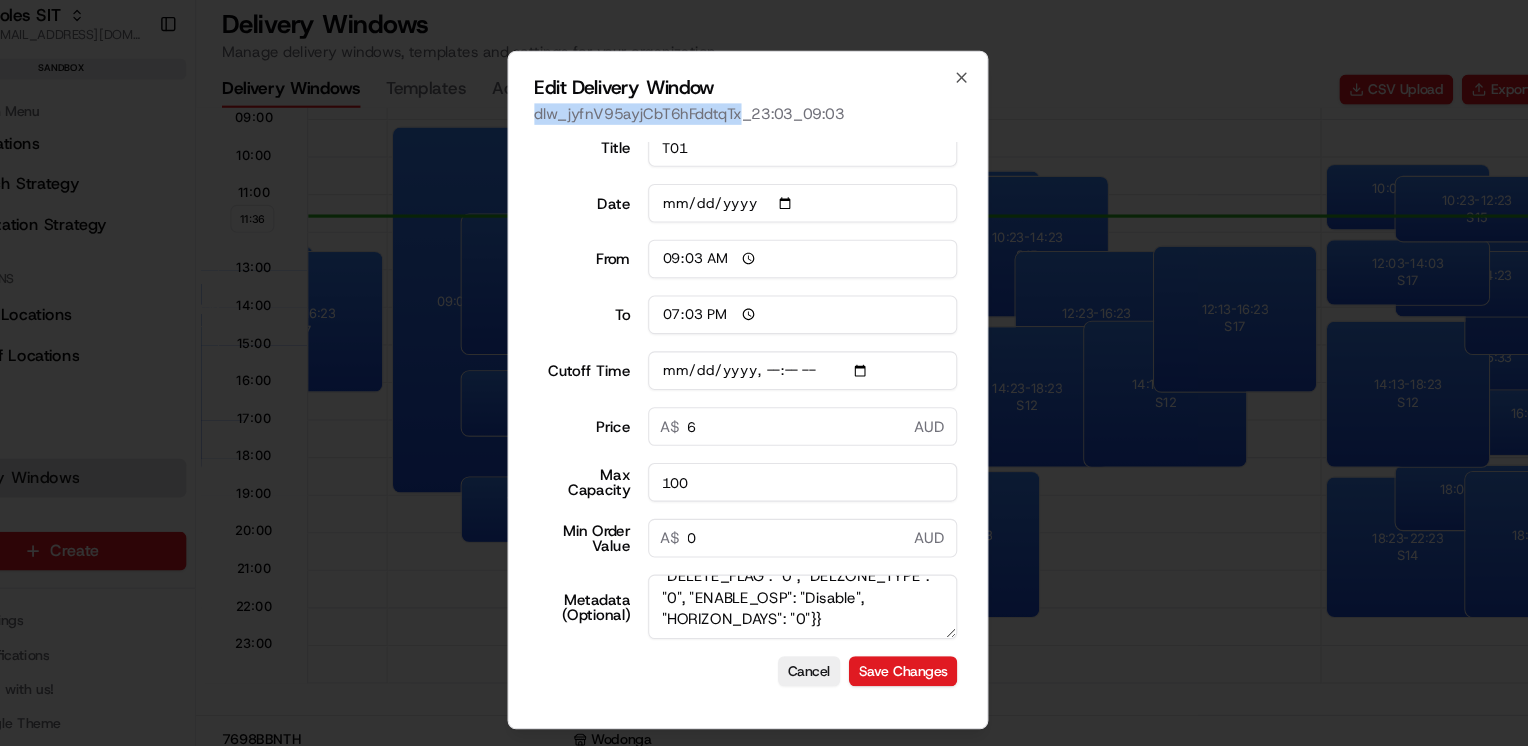 drag, startPoint x: 566, startPoint y: 115, endPoint x: 758, endPoint y: 118, distance: 192.02344 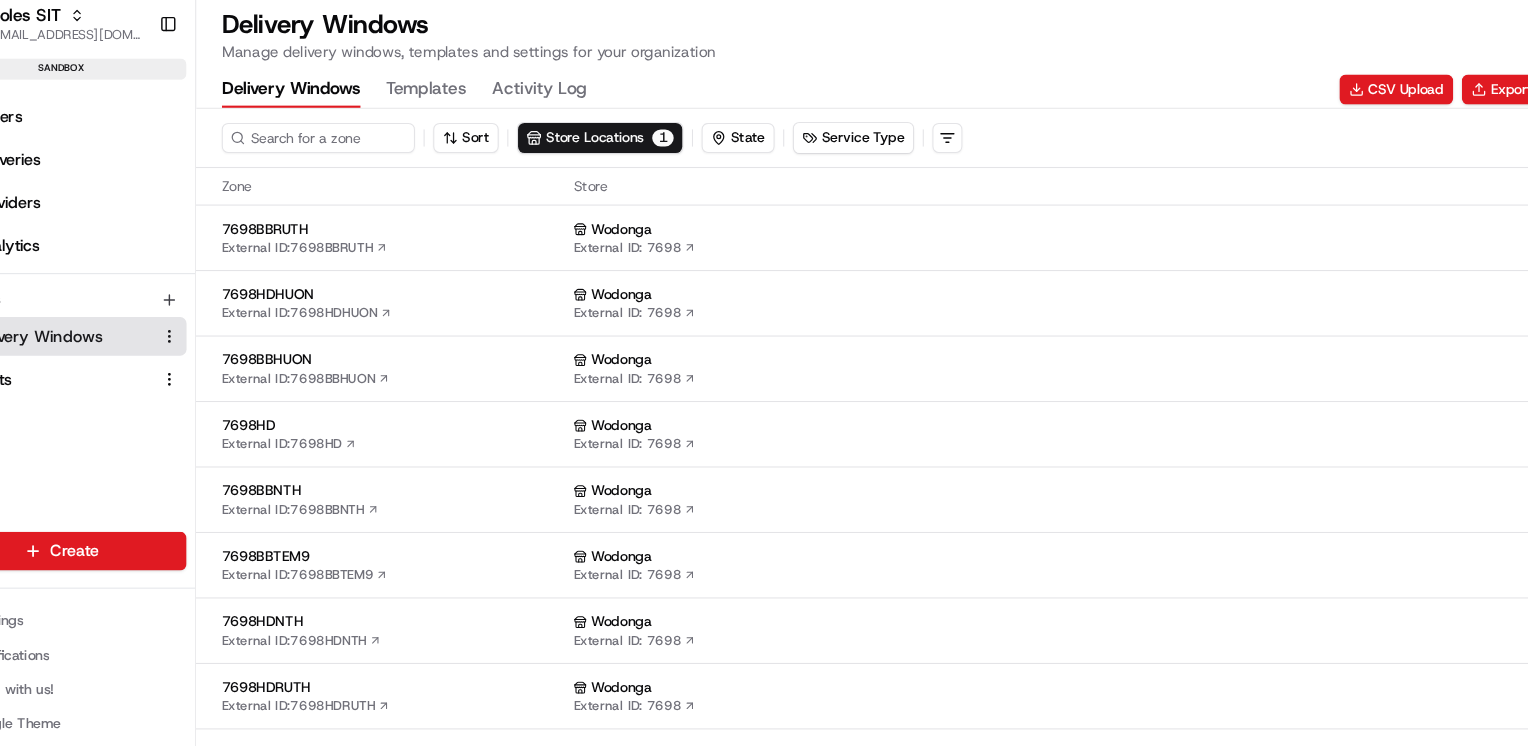 scroll, scrollTop: 0, scrollLeft: 0, axis: both 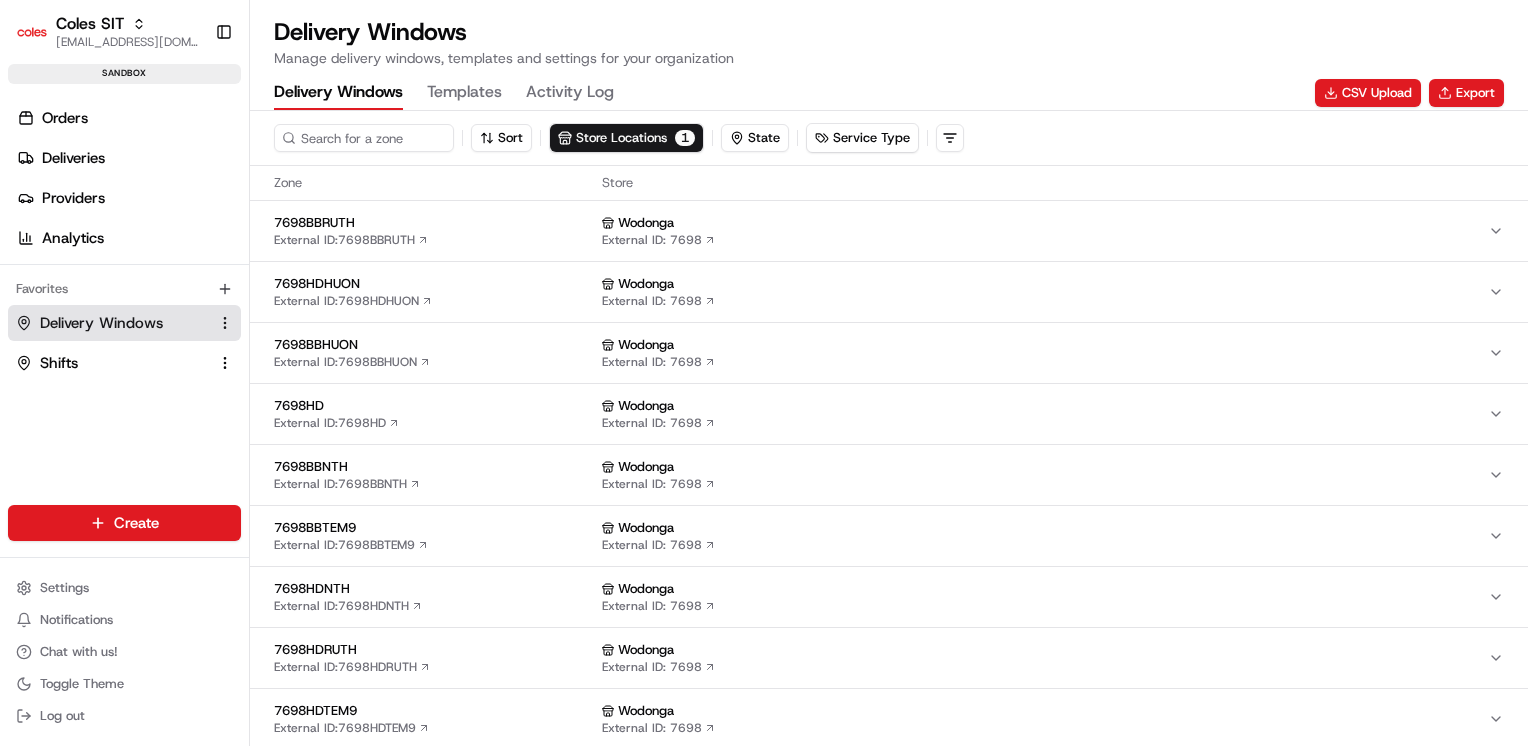 click on "Delivery Windows" at bounding box center (101, 323) 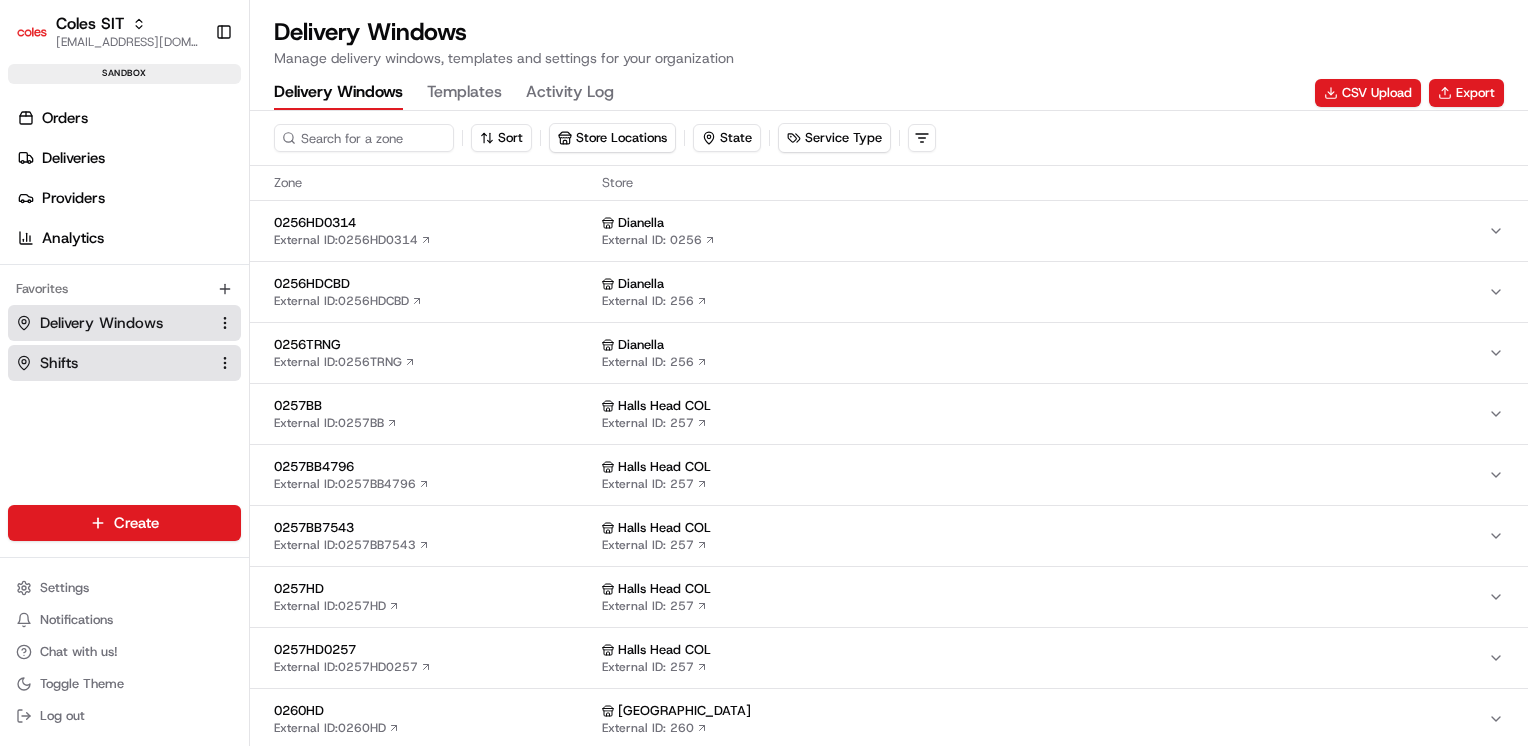 click on "Shifts" at bounding box center (59, 363) 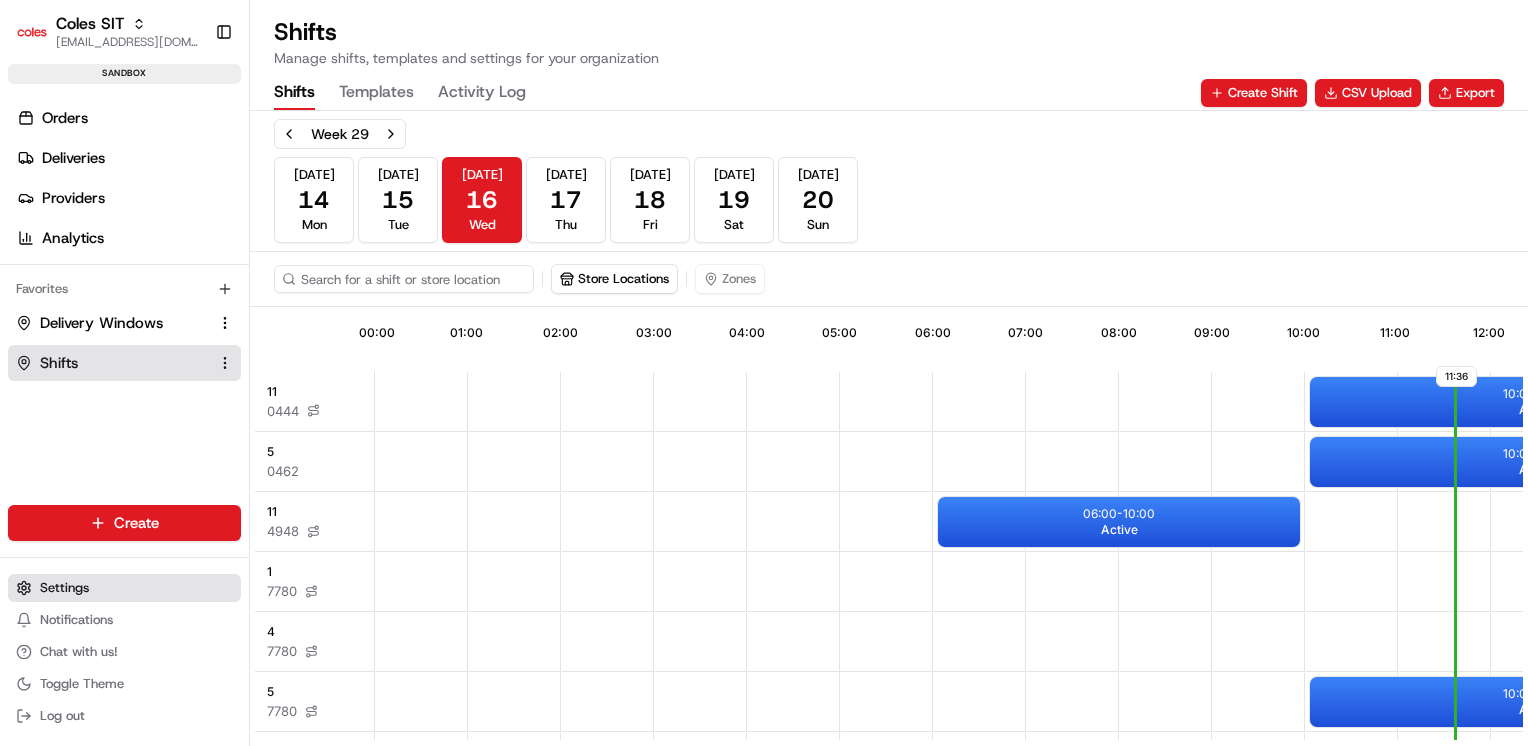 click on "Settings" at bounding box center (124, 588) 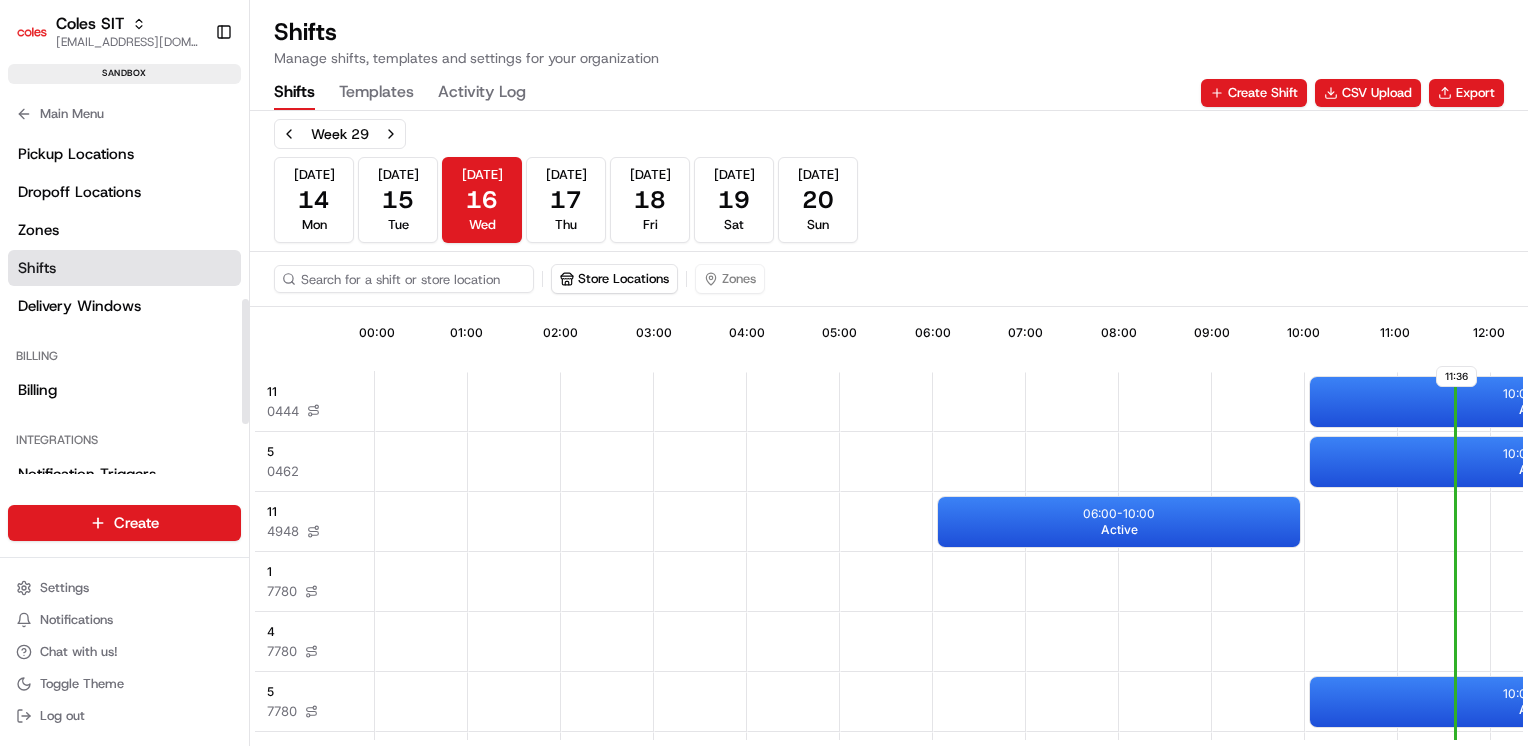 scroll, scrollTop: 613, scrollLeft: 0, axis: vertical 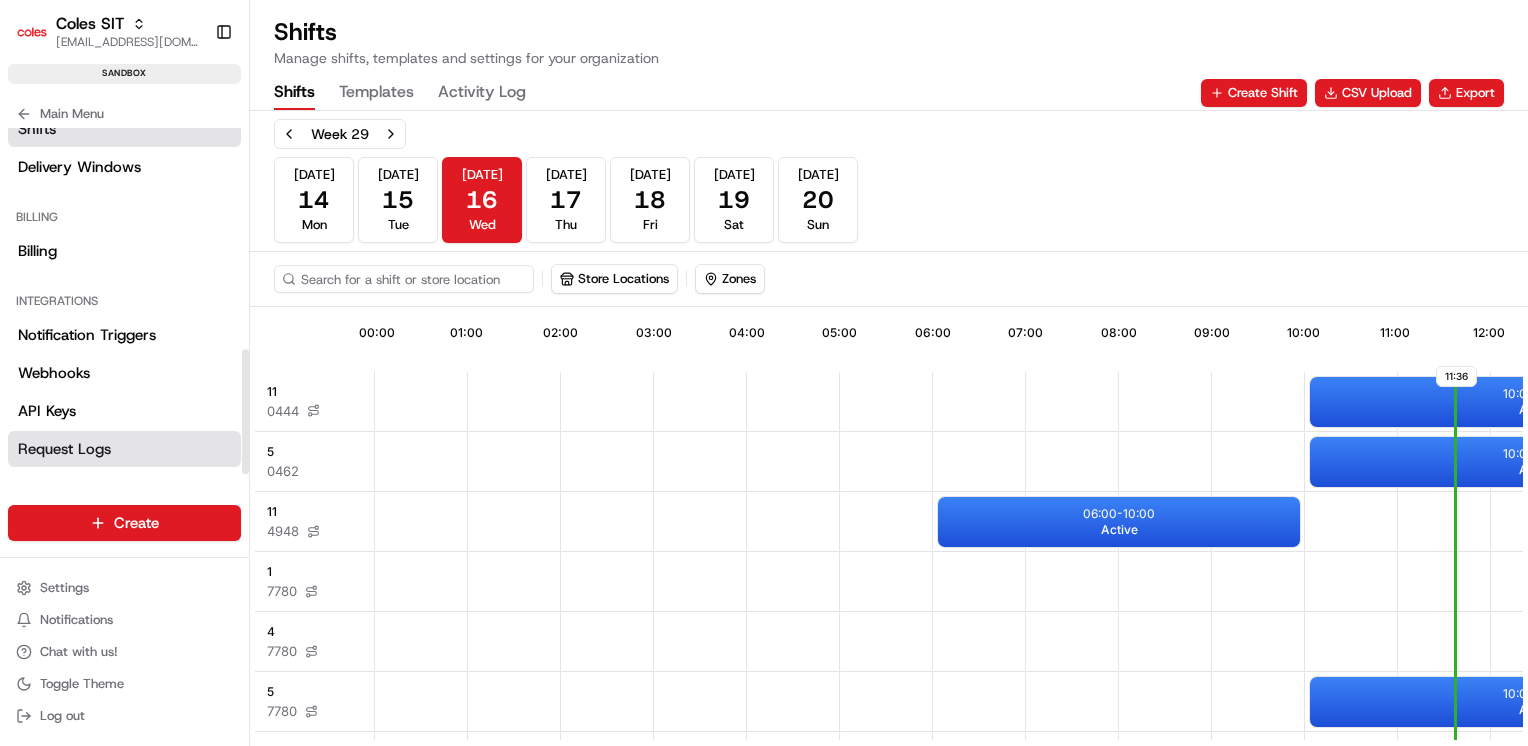 click on "Request Logs" at bounding box center [64, 449] 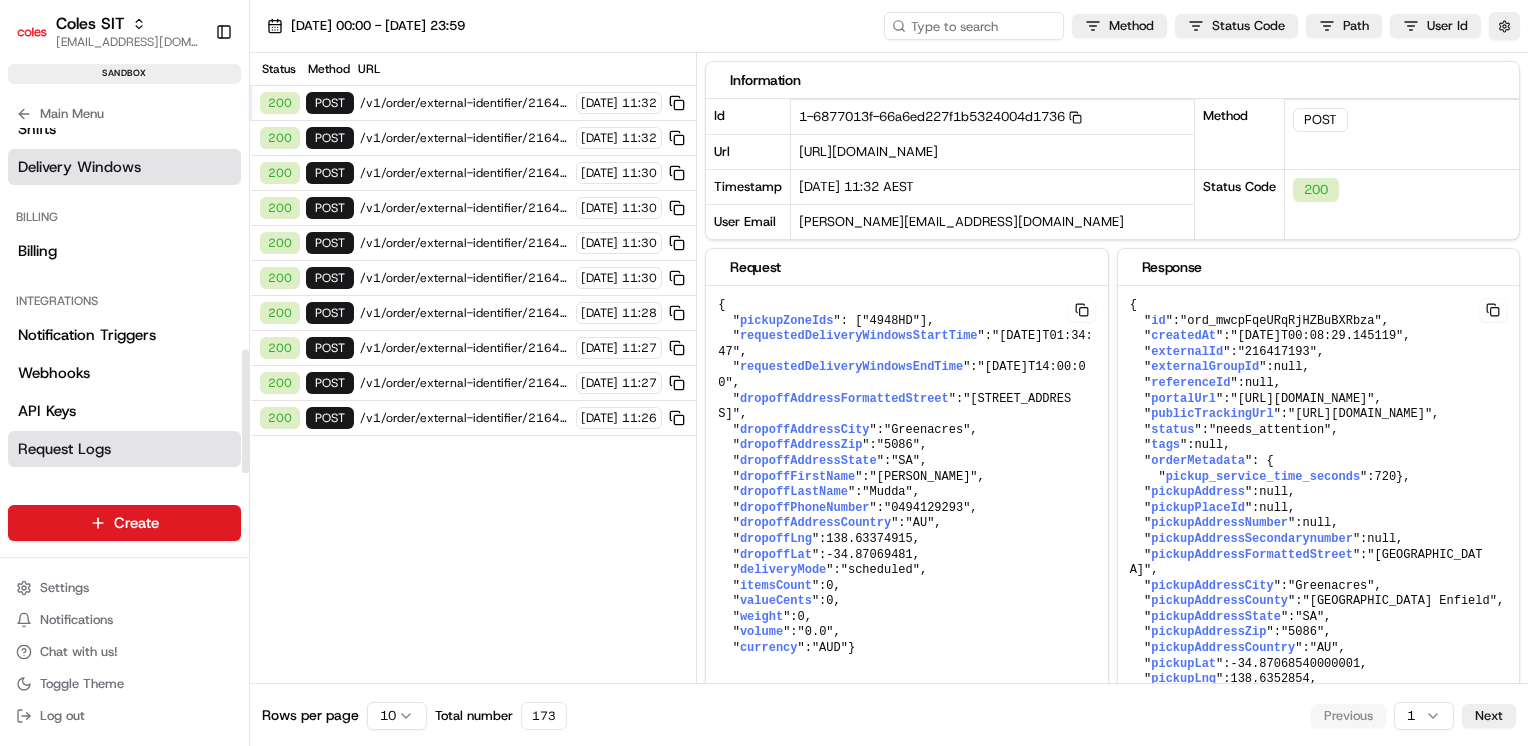 click on "Delivery Windows" at bounding box center (79, 167) 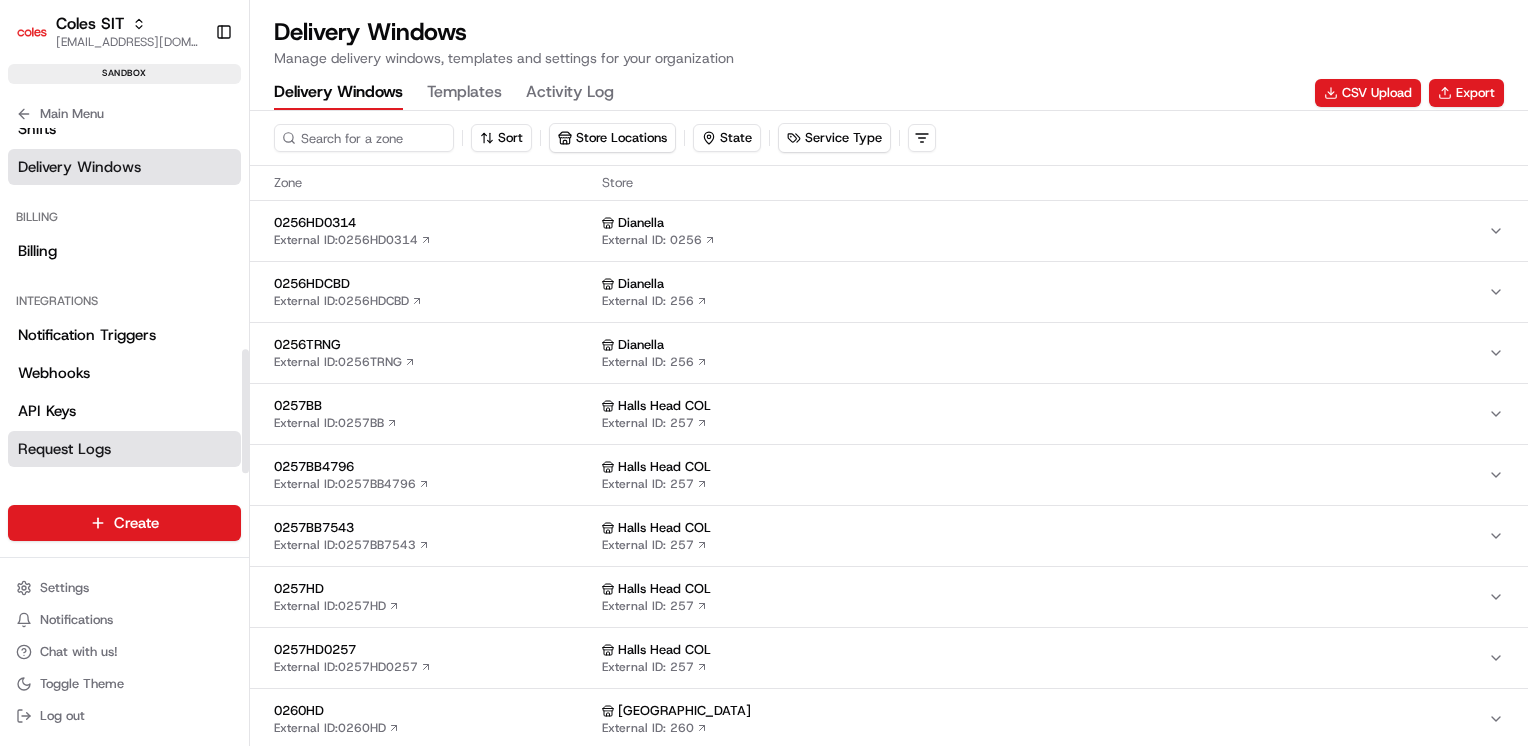 click on "Request Logs" at bounding box center [64, 449] 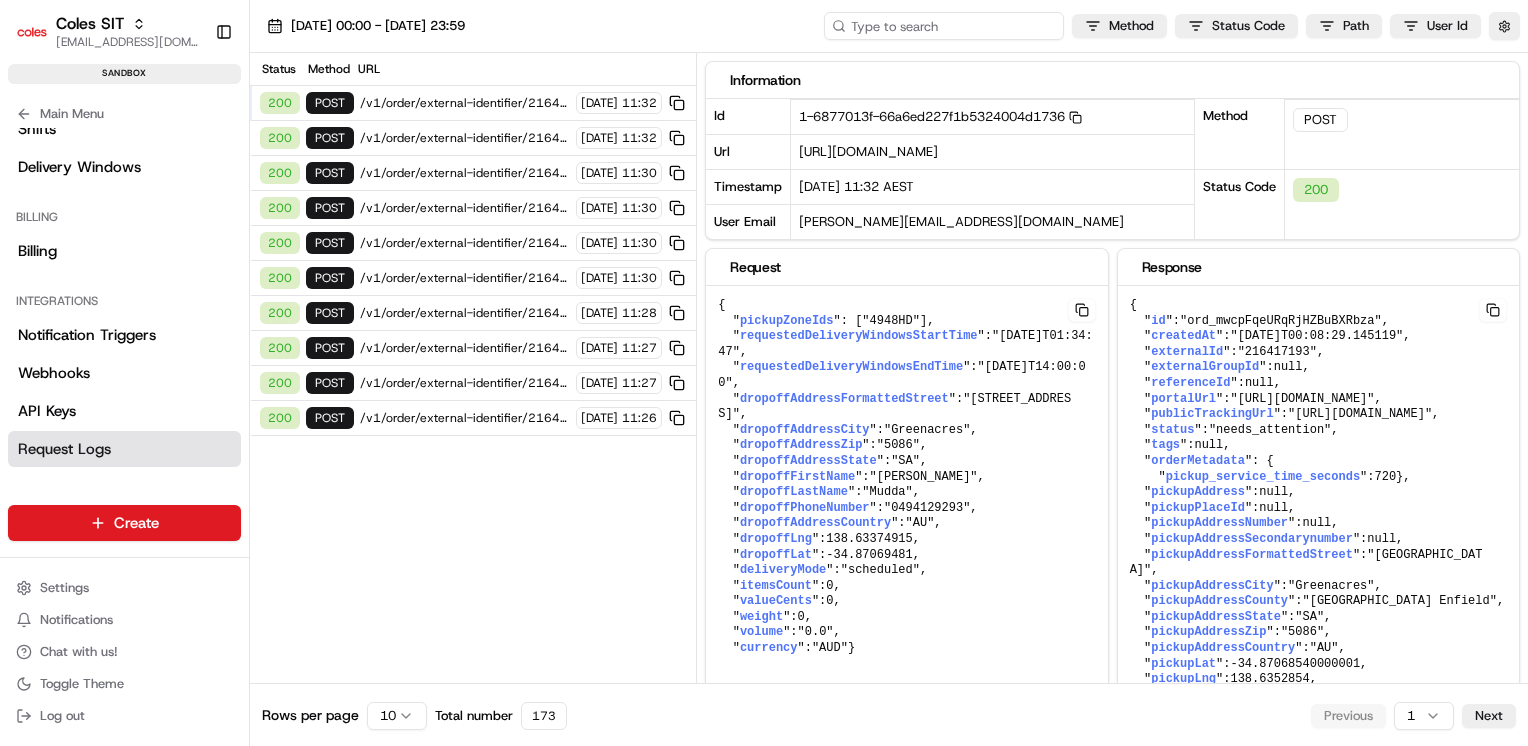 click at bounding box center [944, 26] 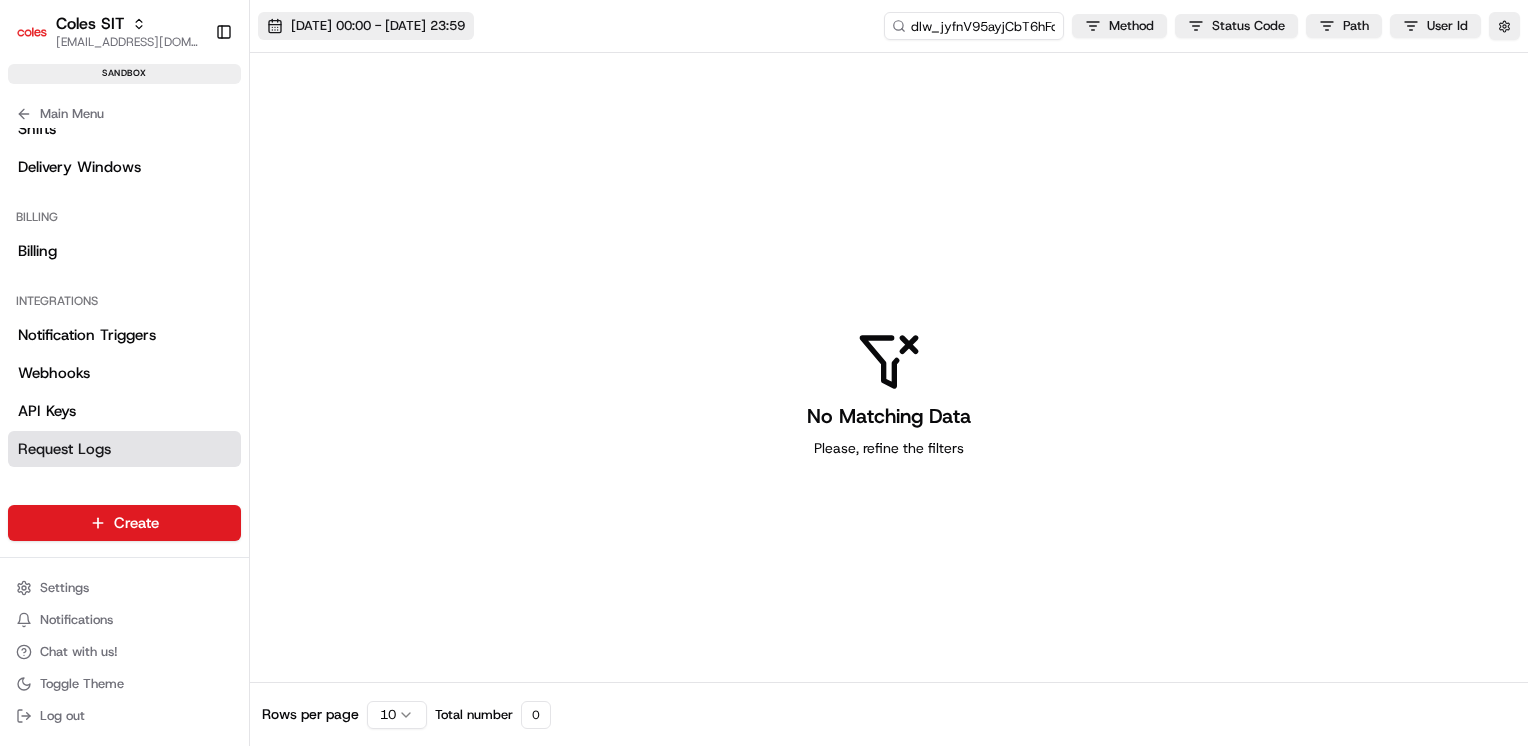 click on "[DATE] 00:00 - [DATE] 23:59" at bounding box center [378, 26] 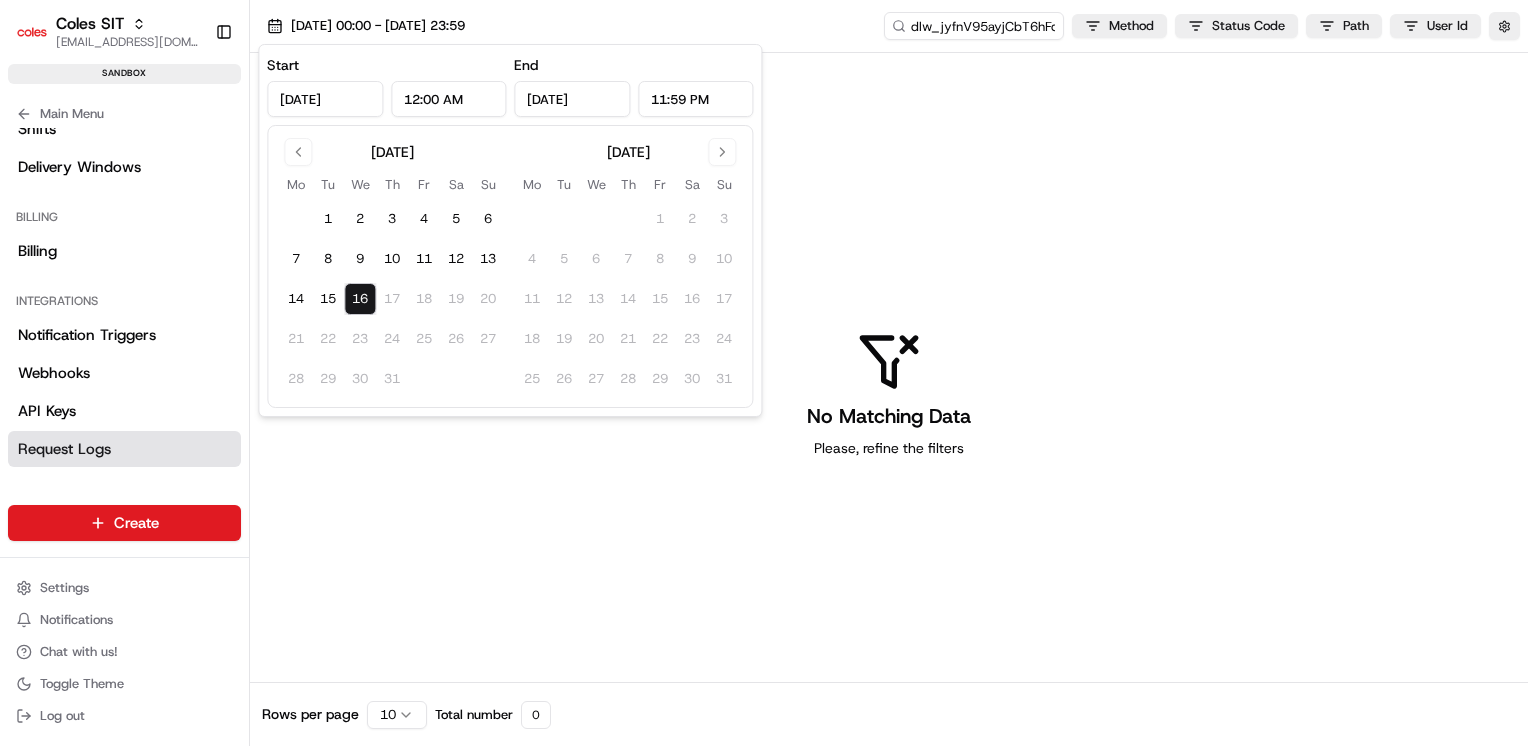 click on "17" at bounding box center (392, 299) 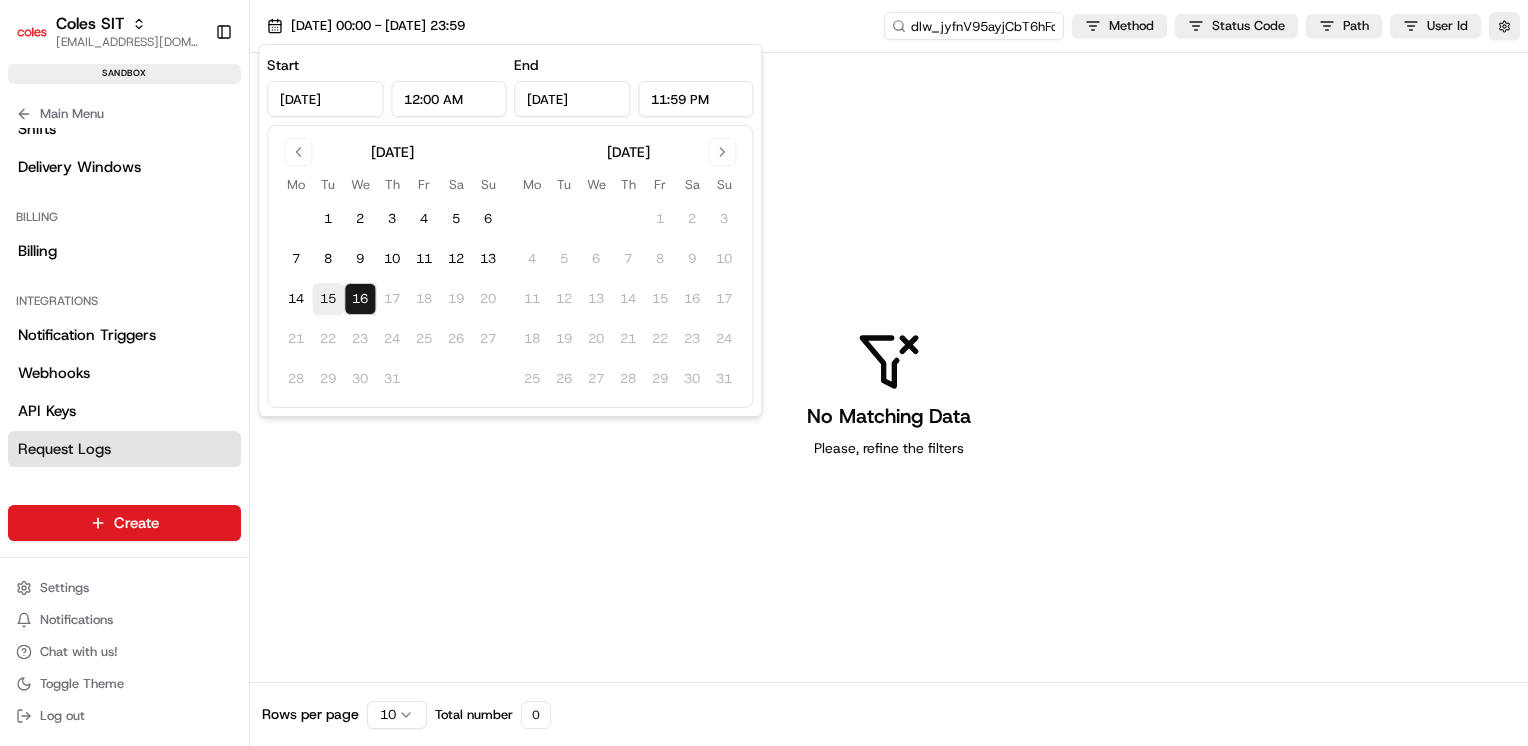 click on "15" at bounding box center (328, 299) 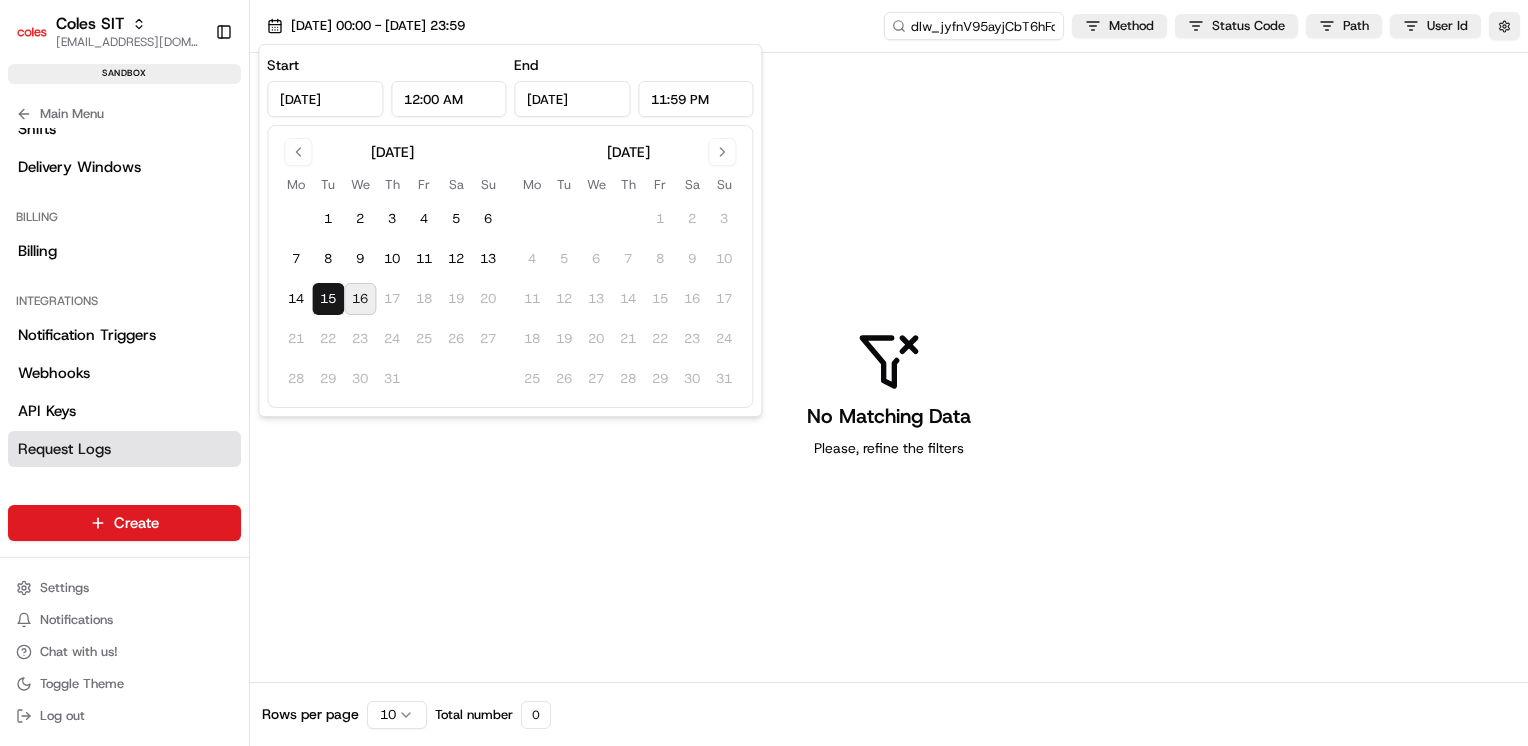 click on "16" at bounding box center [360, 299] 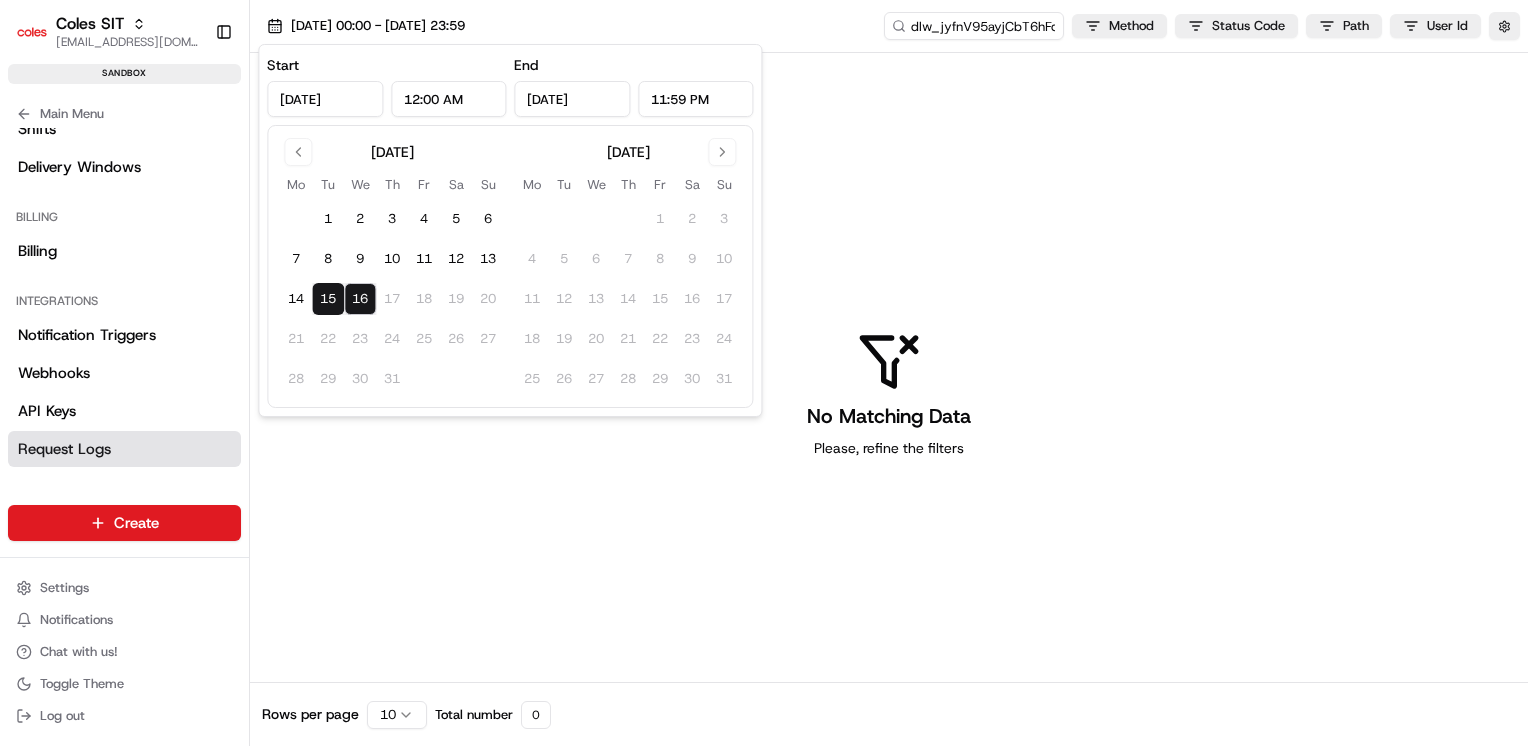 click on "No Matching Data Please, refine the filters" at bounding box center (889, 394) 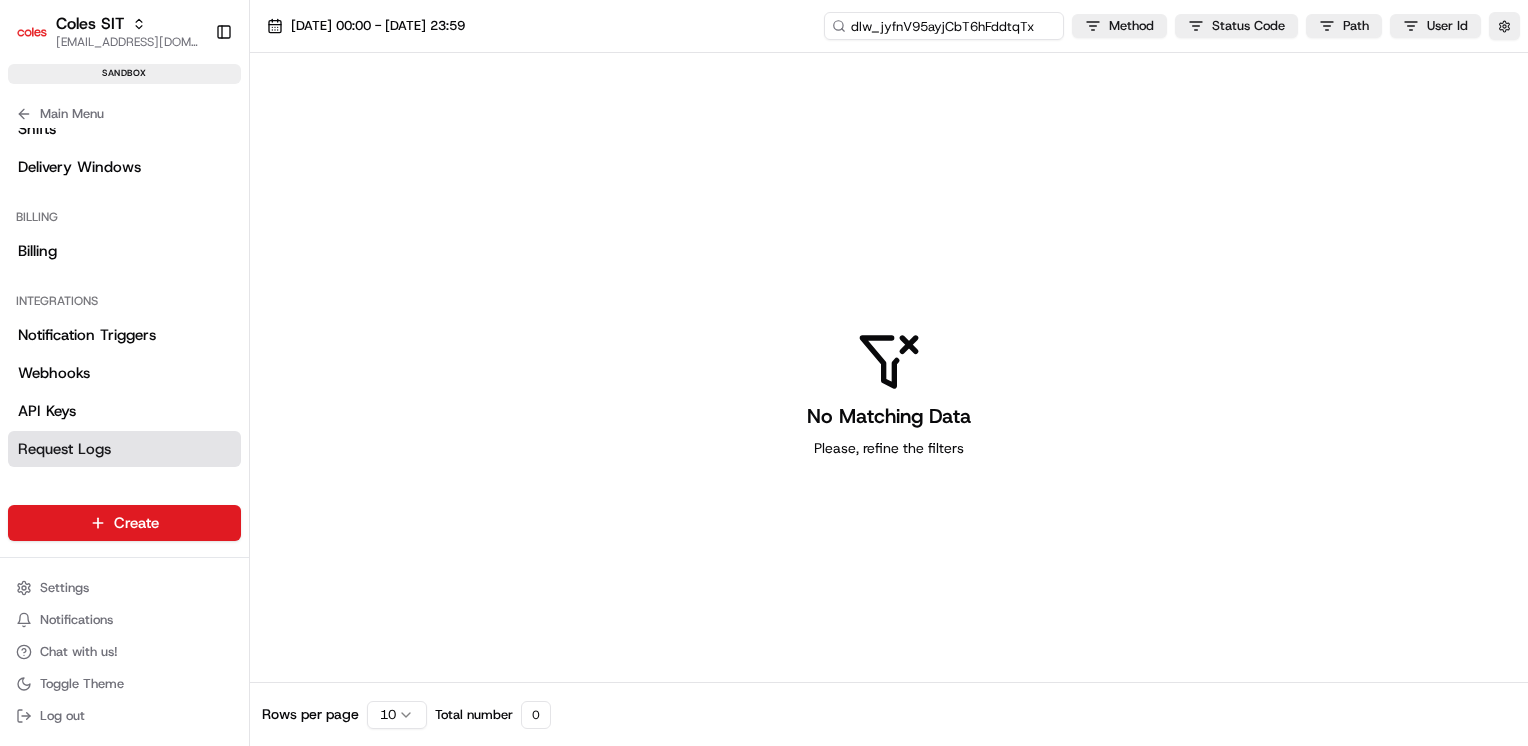click on "dlw_jyfnV95ayjCbT6hFddtqTx" at bounding box center (944, 26) 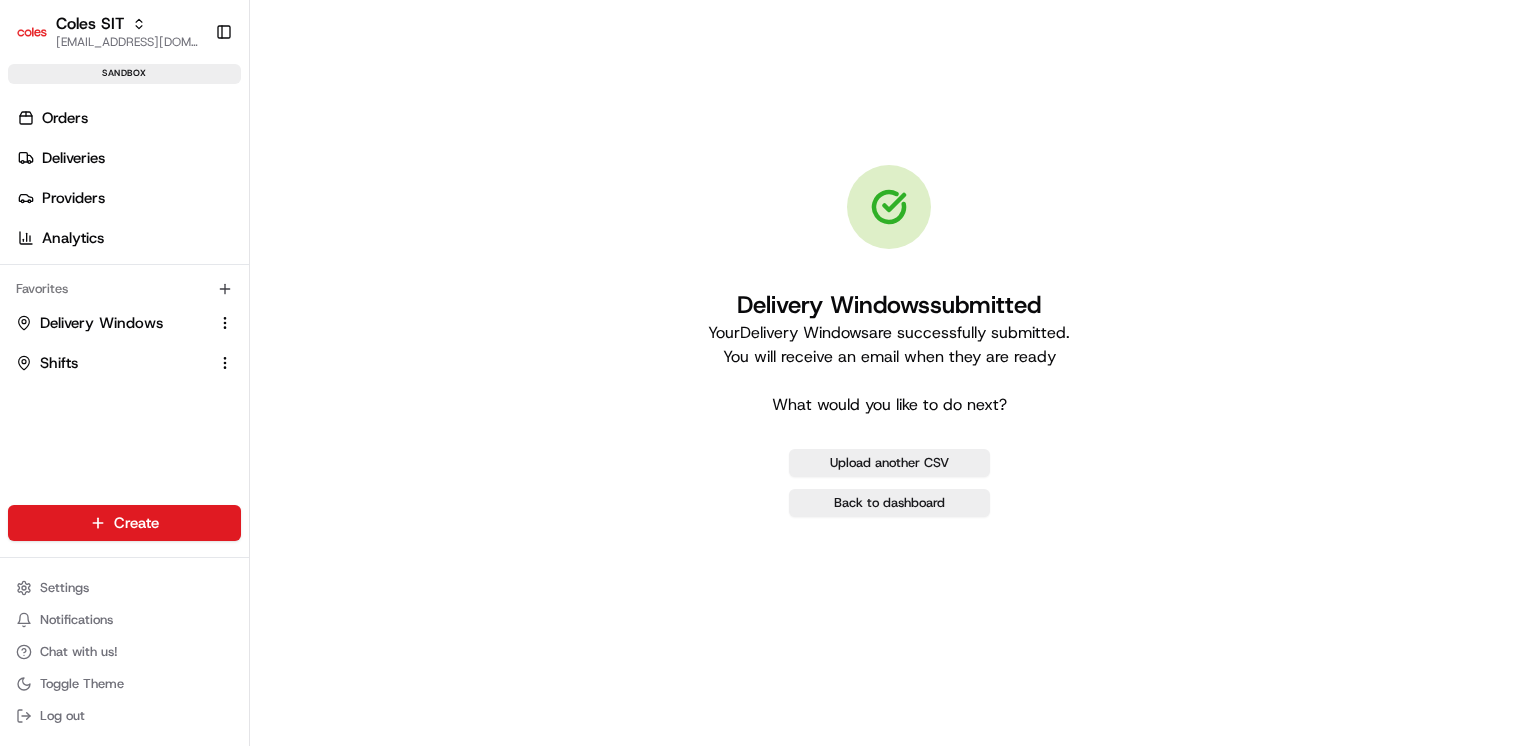 scroll, scrollTop: 0, scrollLeft: 0, axis: both 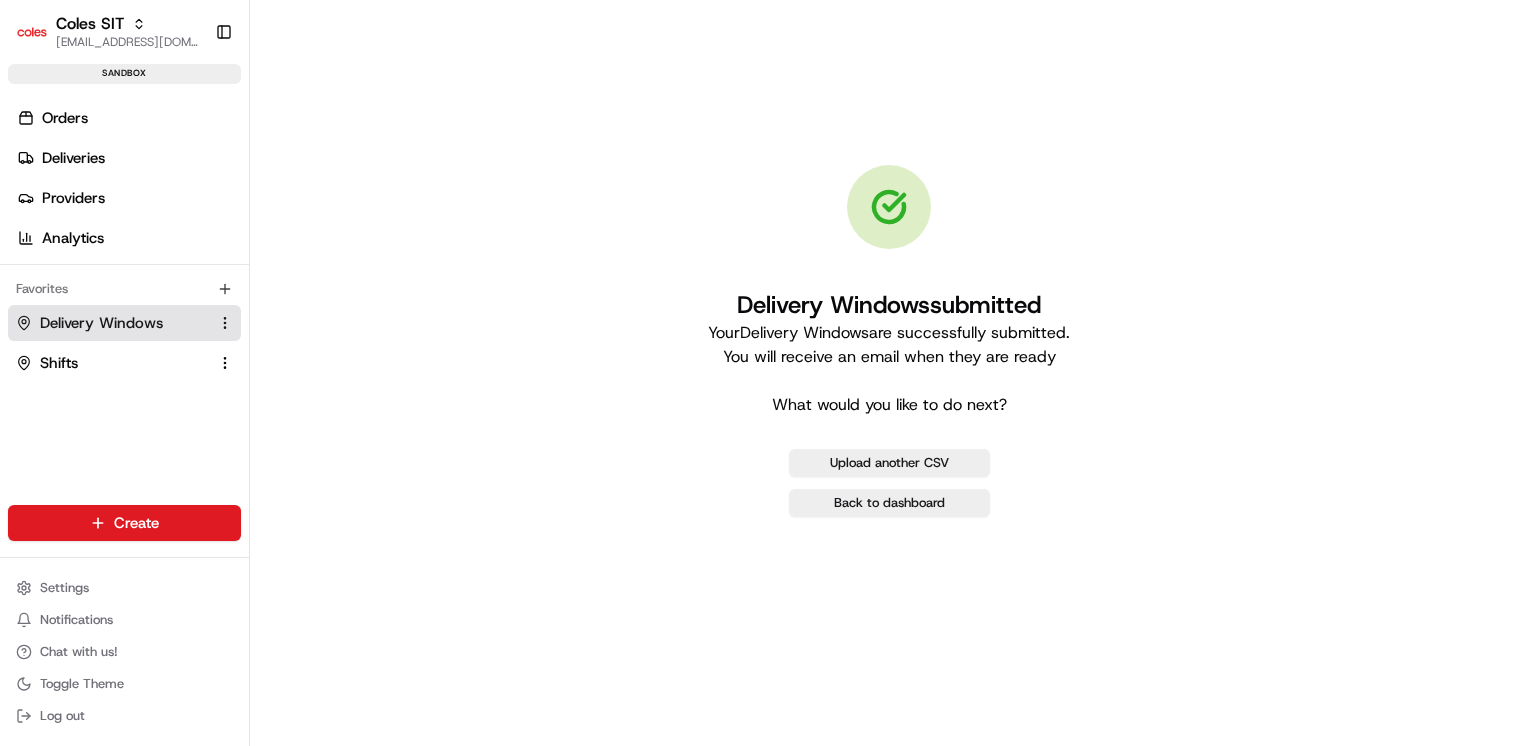 click on "Delivery Windows" at bounding box center (101, 323) 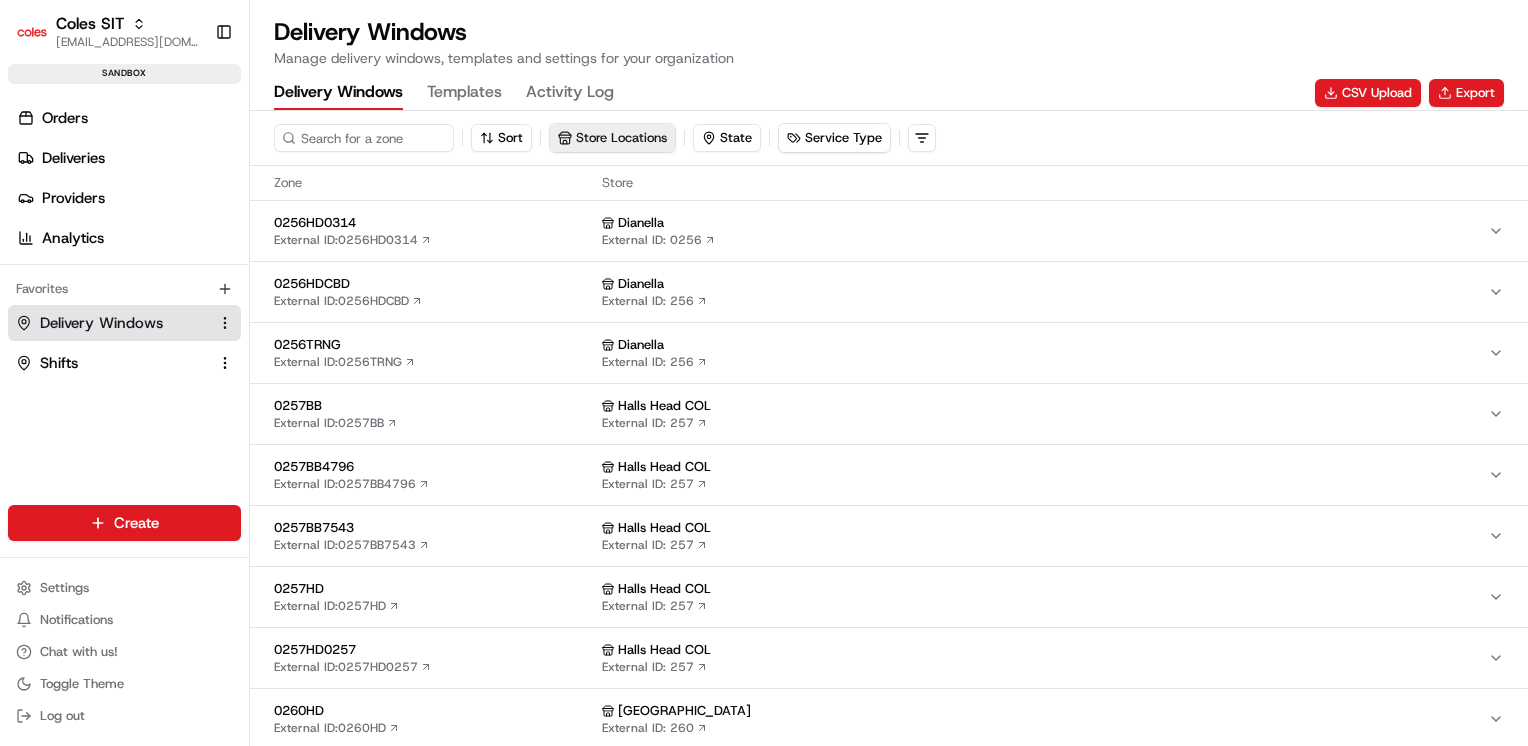 click on "Store Locations" at bounding box center [612, 138] 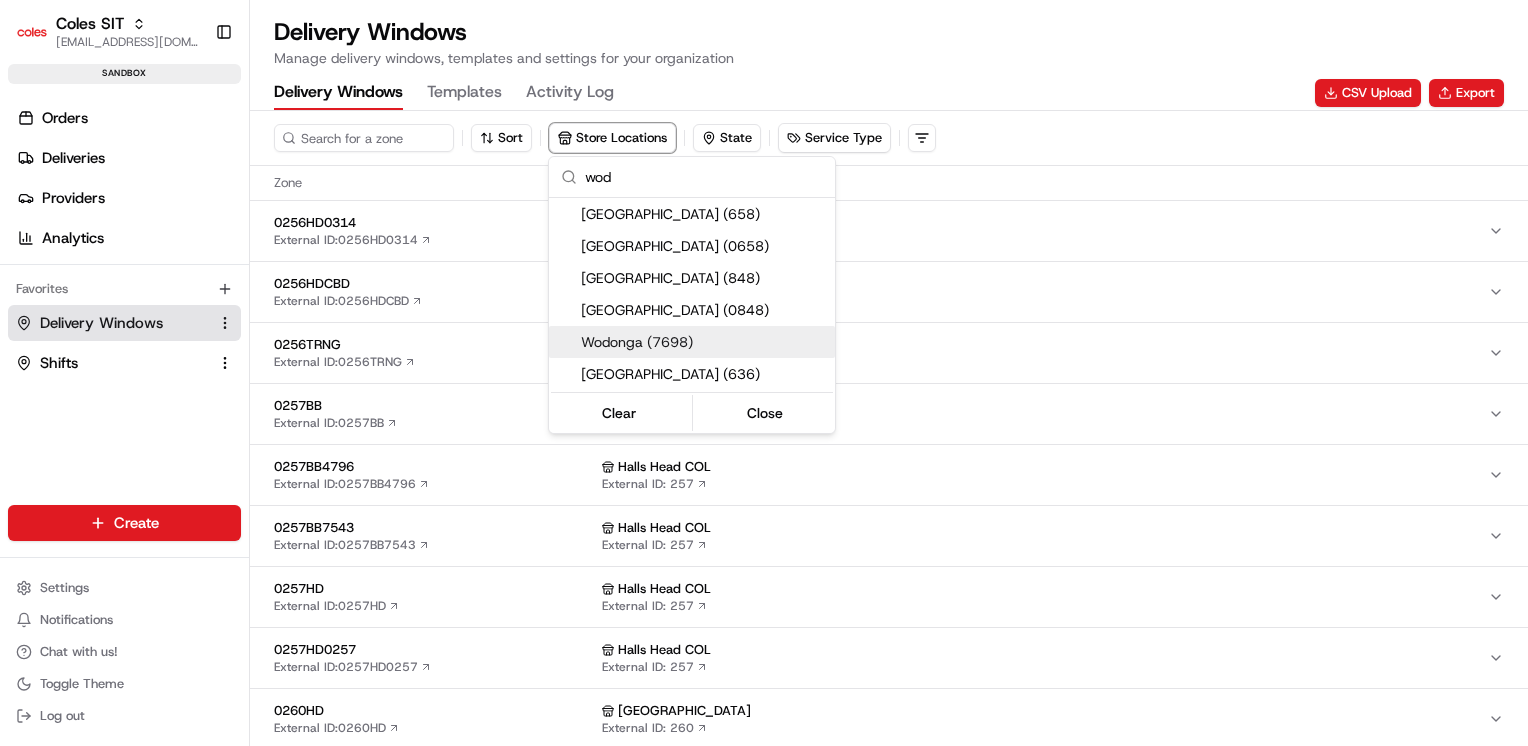 type on "wod" 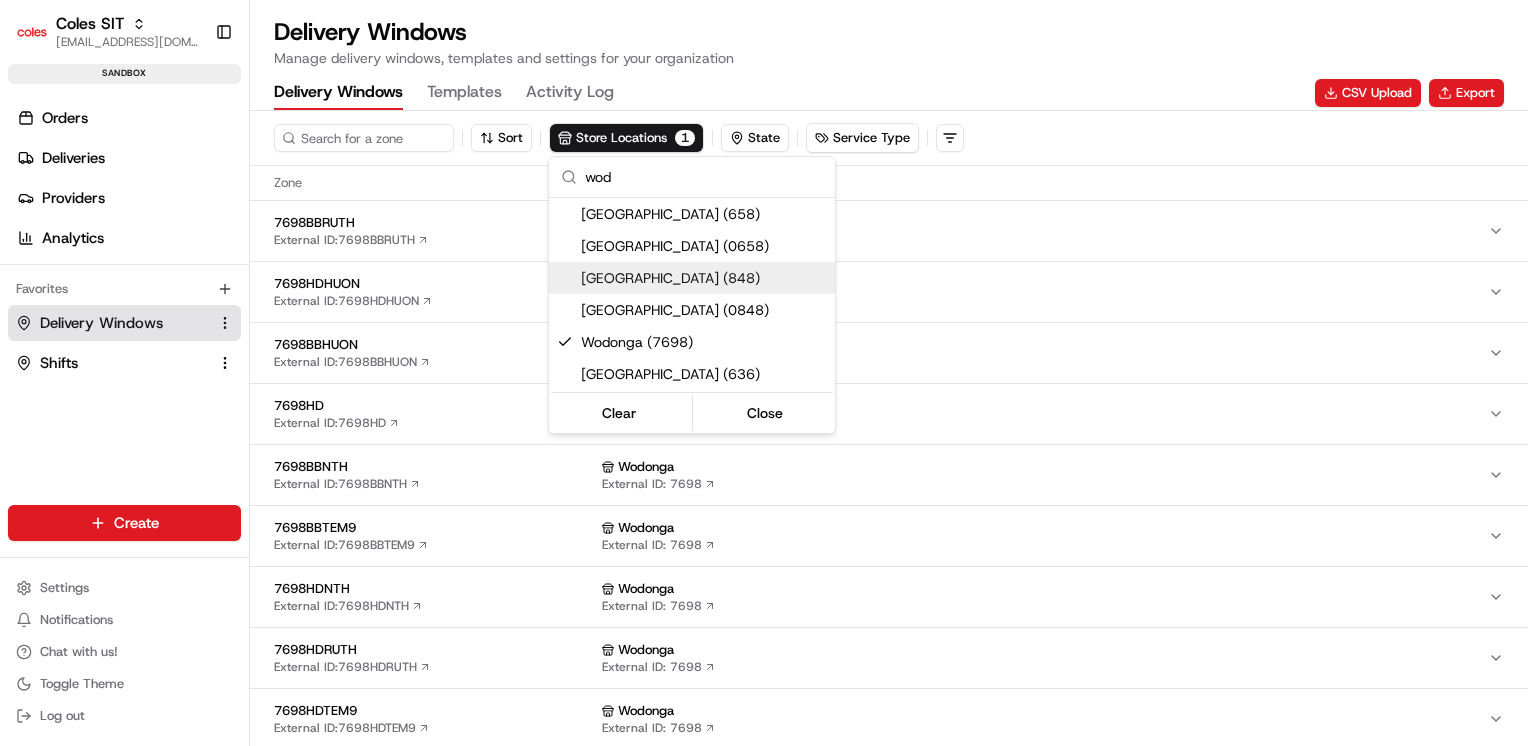 click on "Coles SIT prateekmohan.lal@coles.com.au Toggle Sidebar sandbox Orders Deliveries Providers Analytics Favorites Delivery Windows Shifts Main Menu Members & Organization Organization Users Roles Preferences Customization Tracking Orchestration Automations Dispatch Strategy Optimization Strategy Locations Pickup Locations Dropoff Locations Zones Shifts Delivery Windows Billing Billing Integrations Notification Triggers Webhooks API Keys Request Logs Create Settings Notifications Chat with us! Toggle Theme Log out Delivery Windows Manage delivery windows, templates and settings for your organization Delivery Windows Templates Activity Log  CSV Upload  Export Sort Store Locations 1 State Service Type Zone Store 7698BBRUTH External ID:  7698BBRUTH   Wodonga External ID:   7698 7698HDHUON External ID:  7698HDHUON   Wodonga External ID:   7698 7698BBHUON External ID:  7698BBHUON   Wodonga External ID:   7698 7698HD External ID:  7698HD   Wodonga External ID:   7698 7698BBNTH External ID:  7698BBNTH" at bounding box center [764, 373] 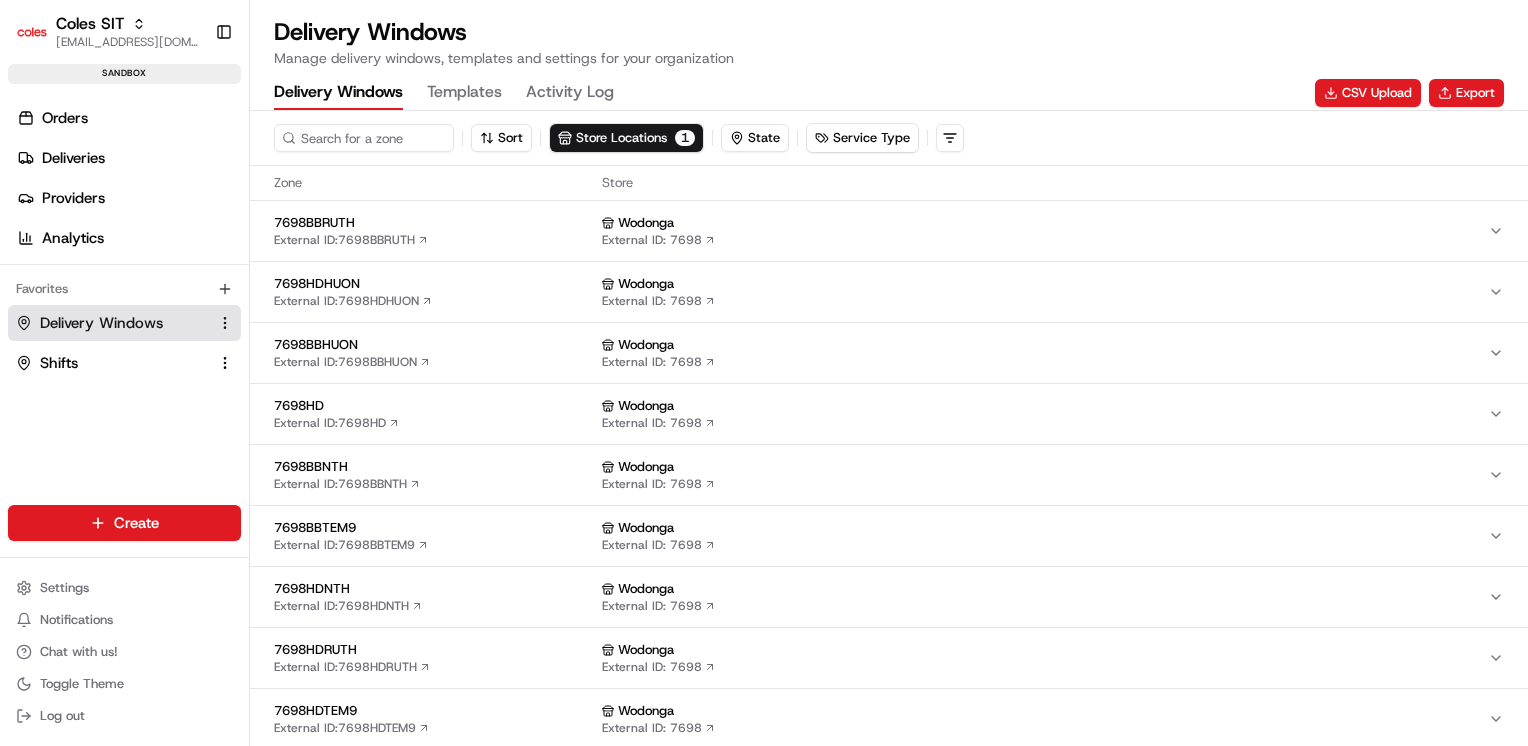 click on "7698HD" at bounding box center (434, 406) 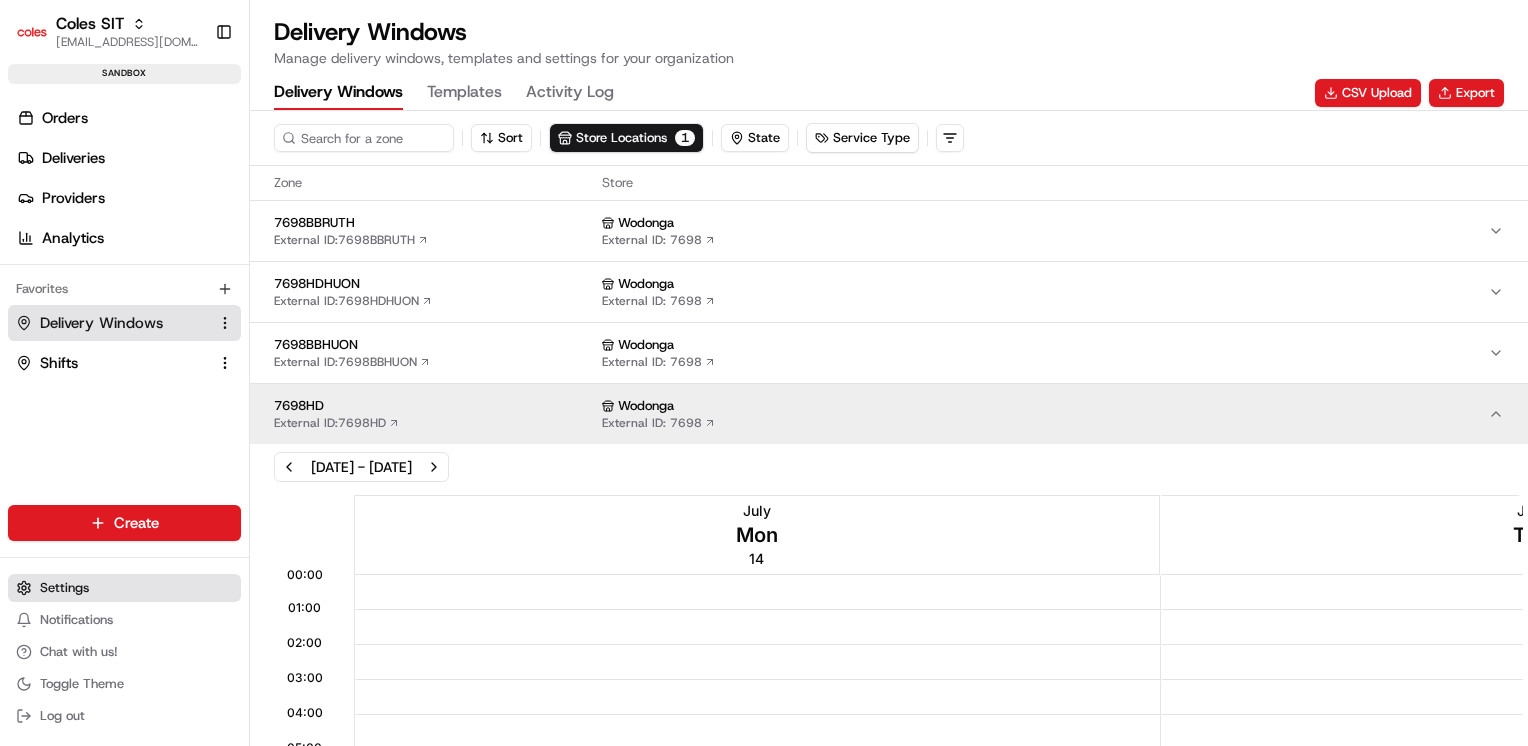 click on "Settings" at bounding box center (64, 588) 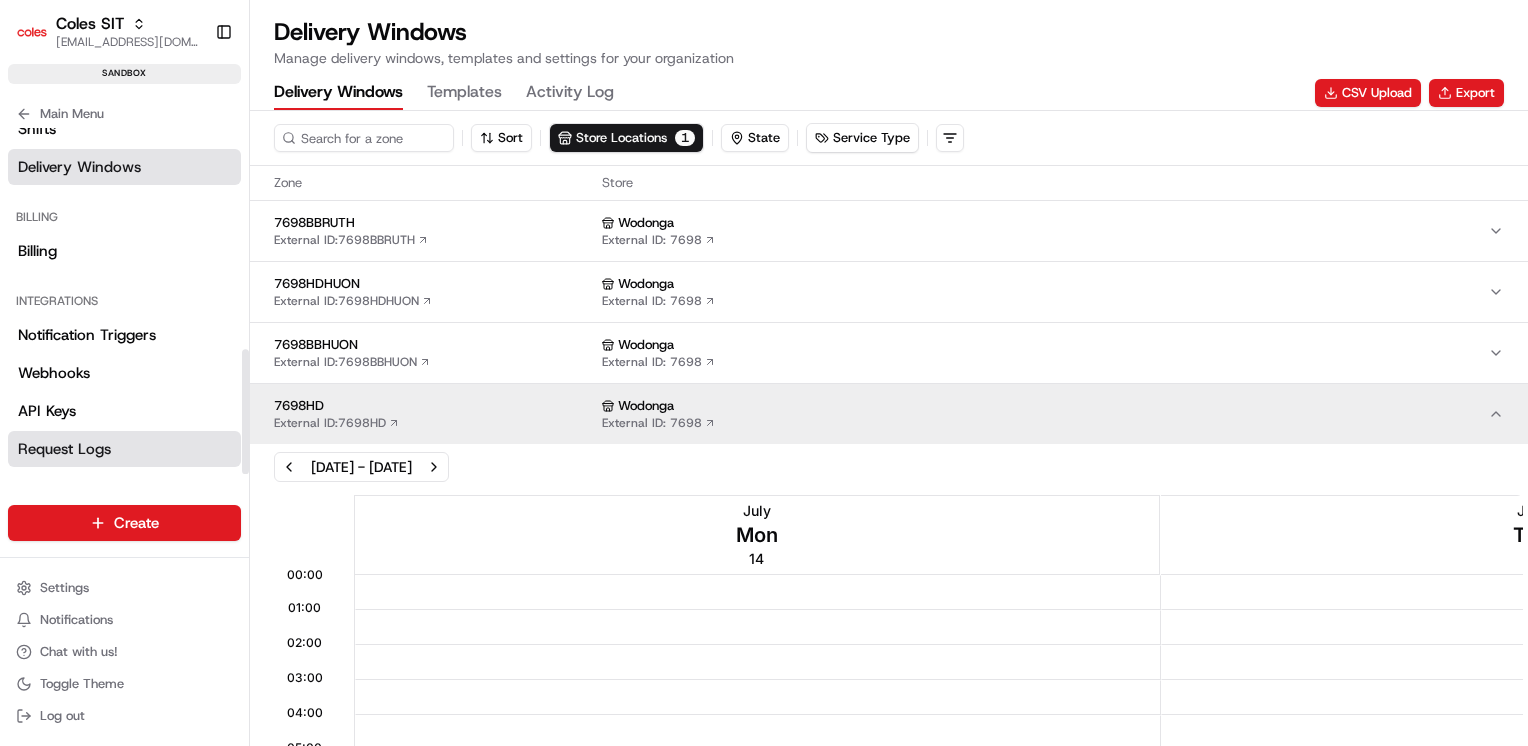 click on "Request Logs" at bounding box center [124, 449] 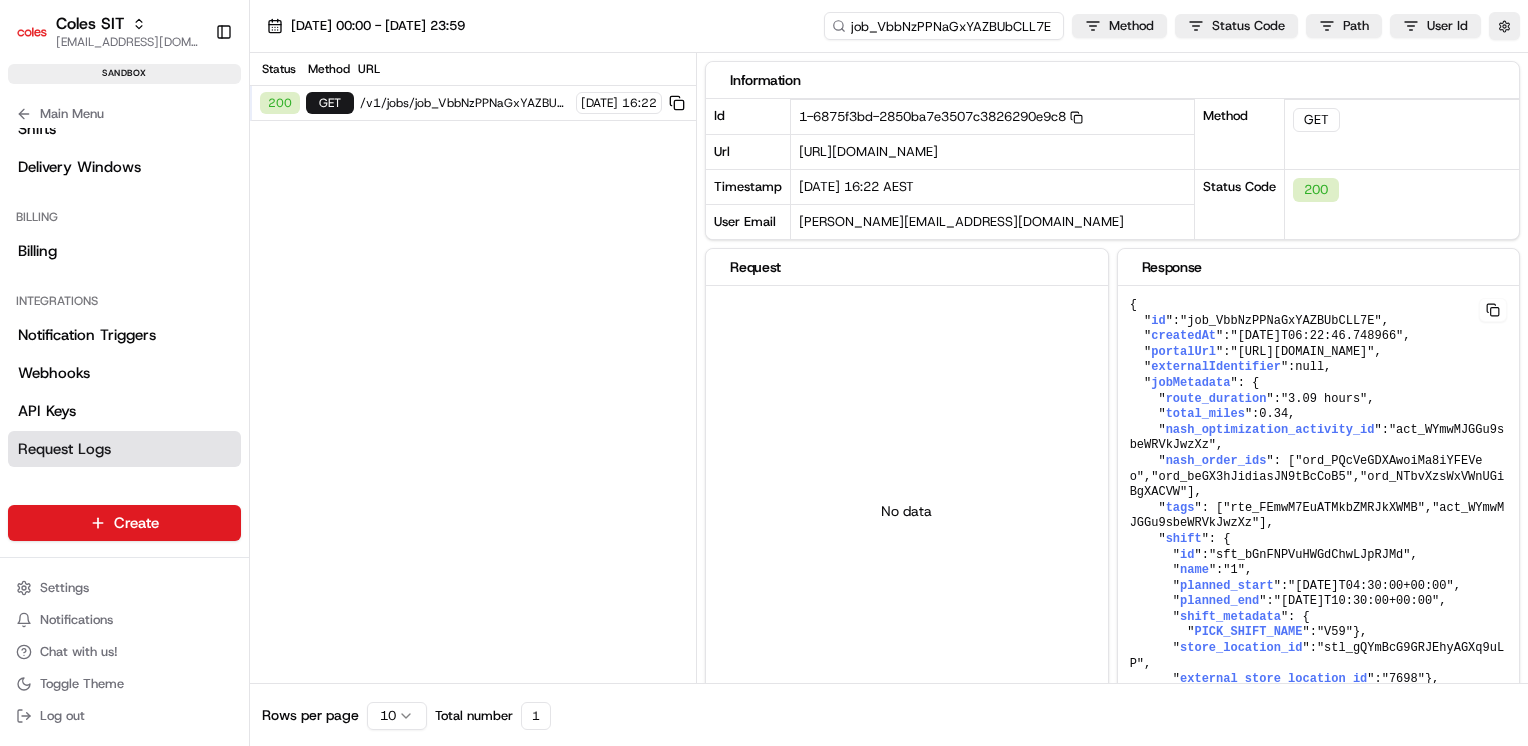 click on "job_VbbNzPPNaGxYAZBUbCLL7E" at bounding box center (944, 26) 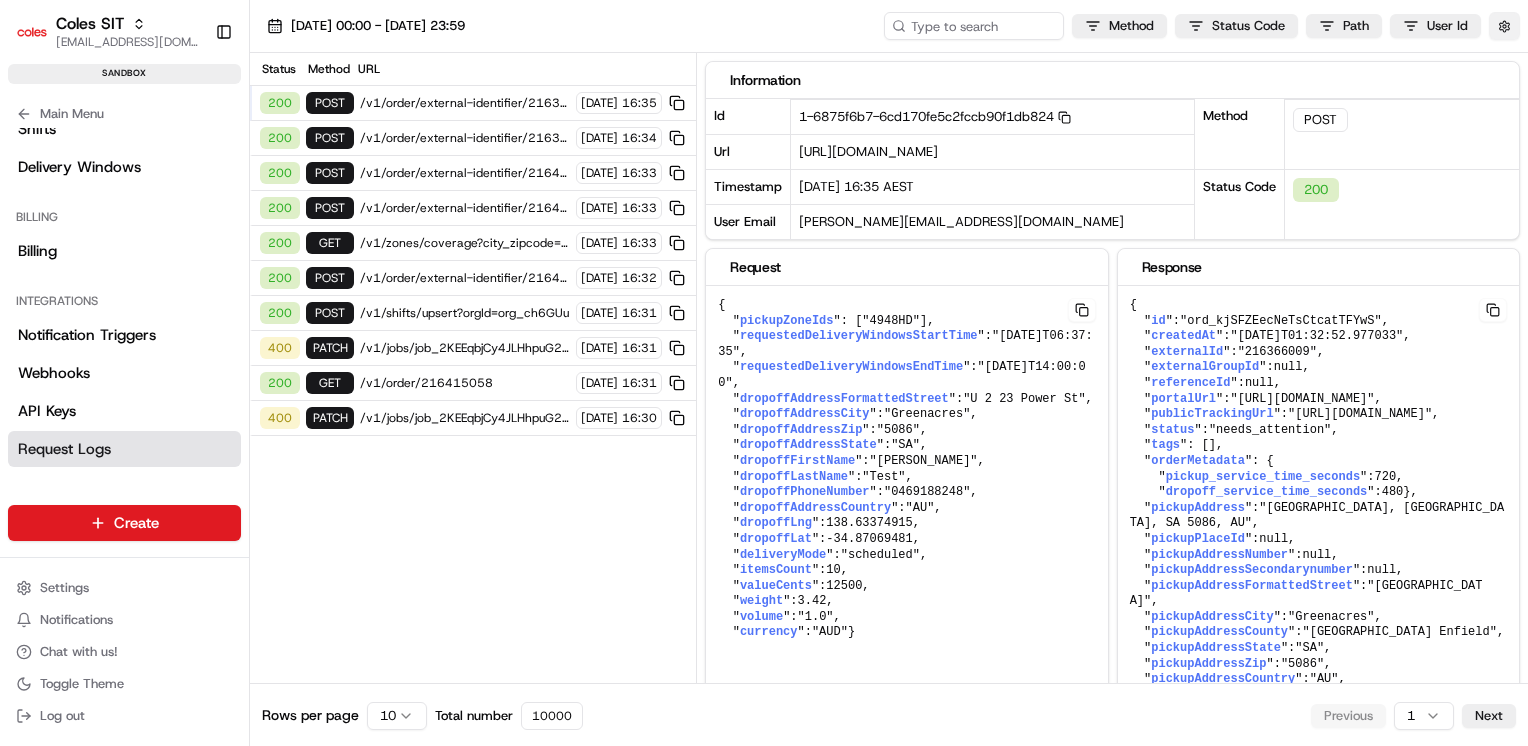 click at bounding box center [1504, 26] 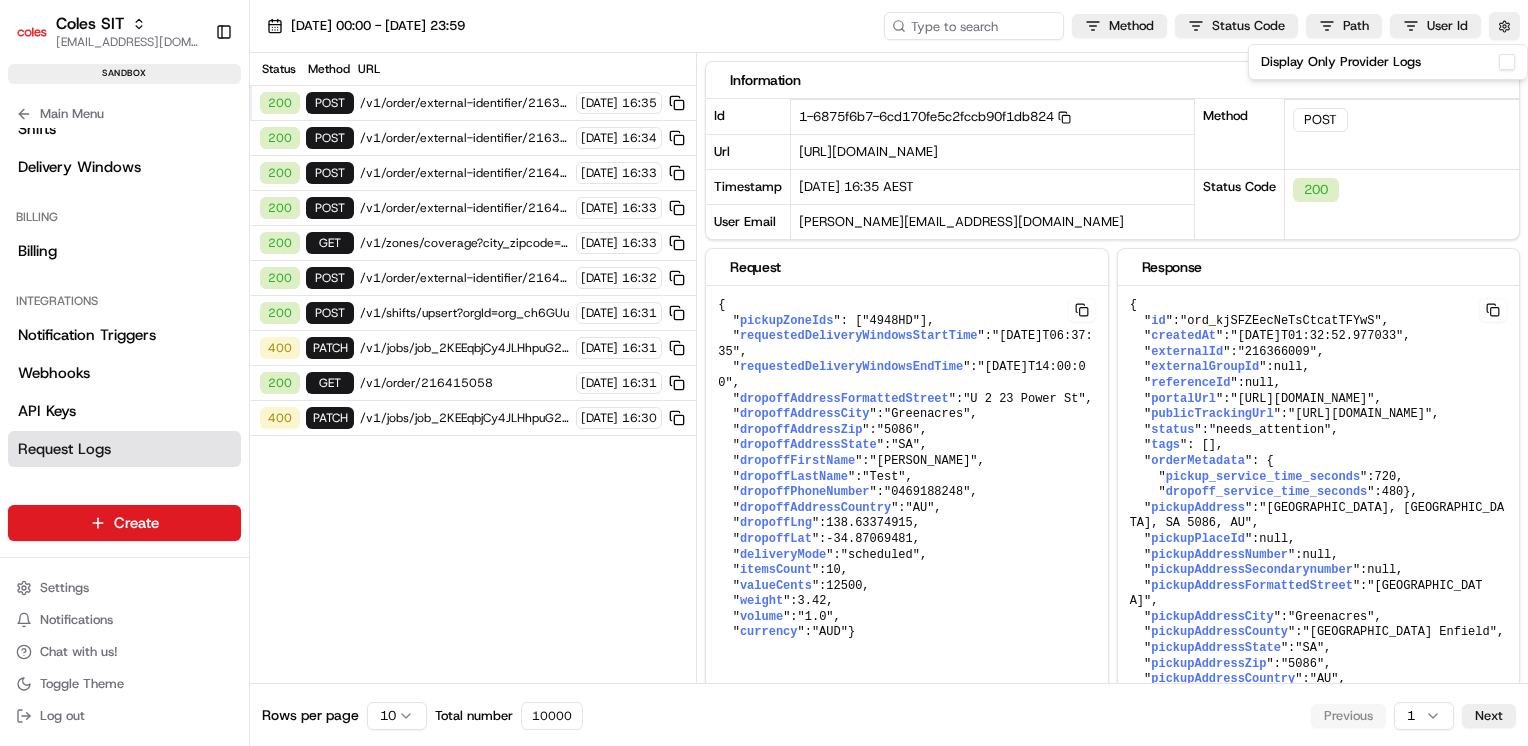click on "Display Only Provider Logs" at bounding box center [1388, 62] 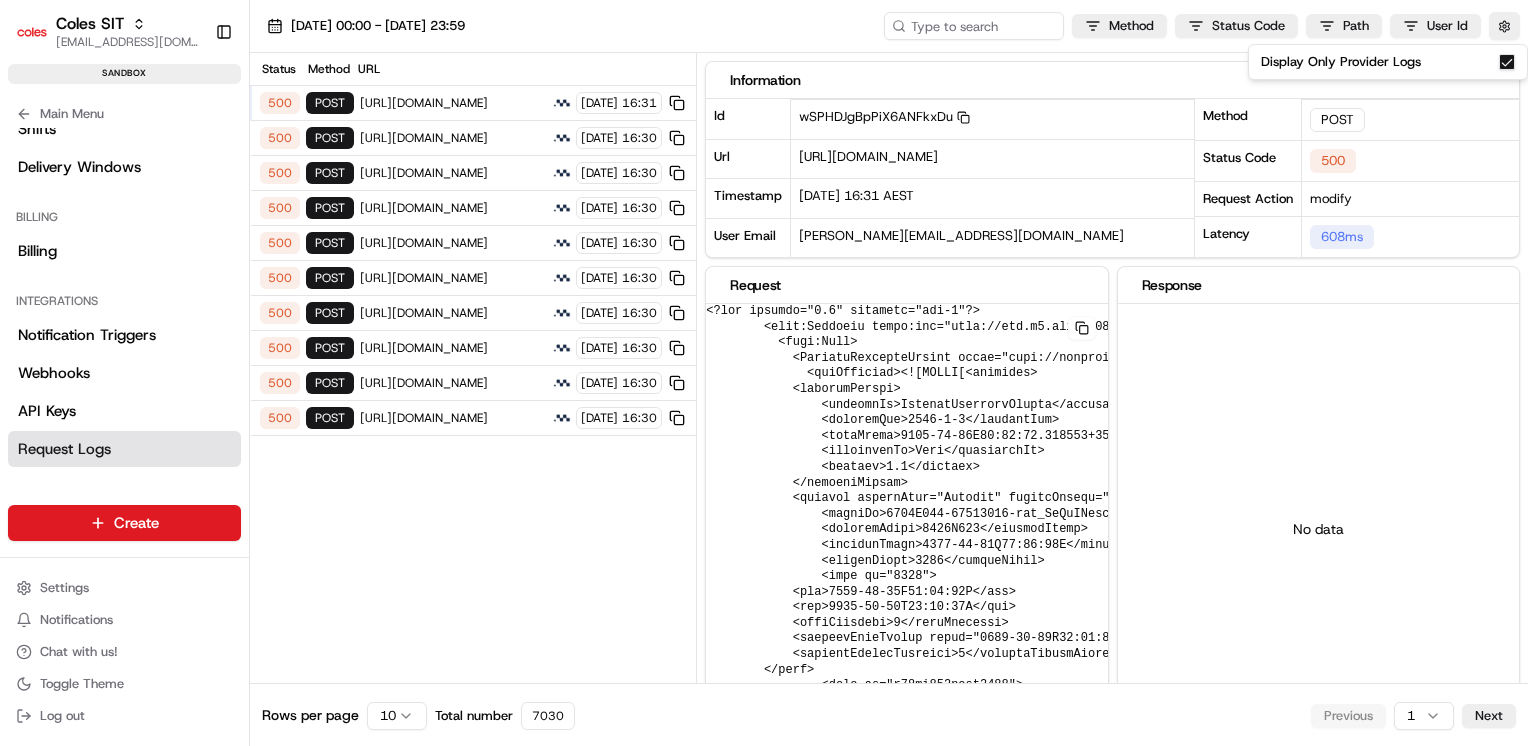 click on "Display Only Provider Logs" at bounding box center (1507, 62) 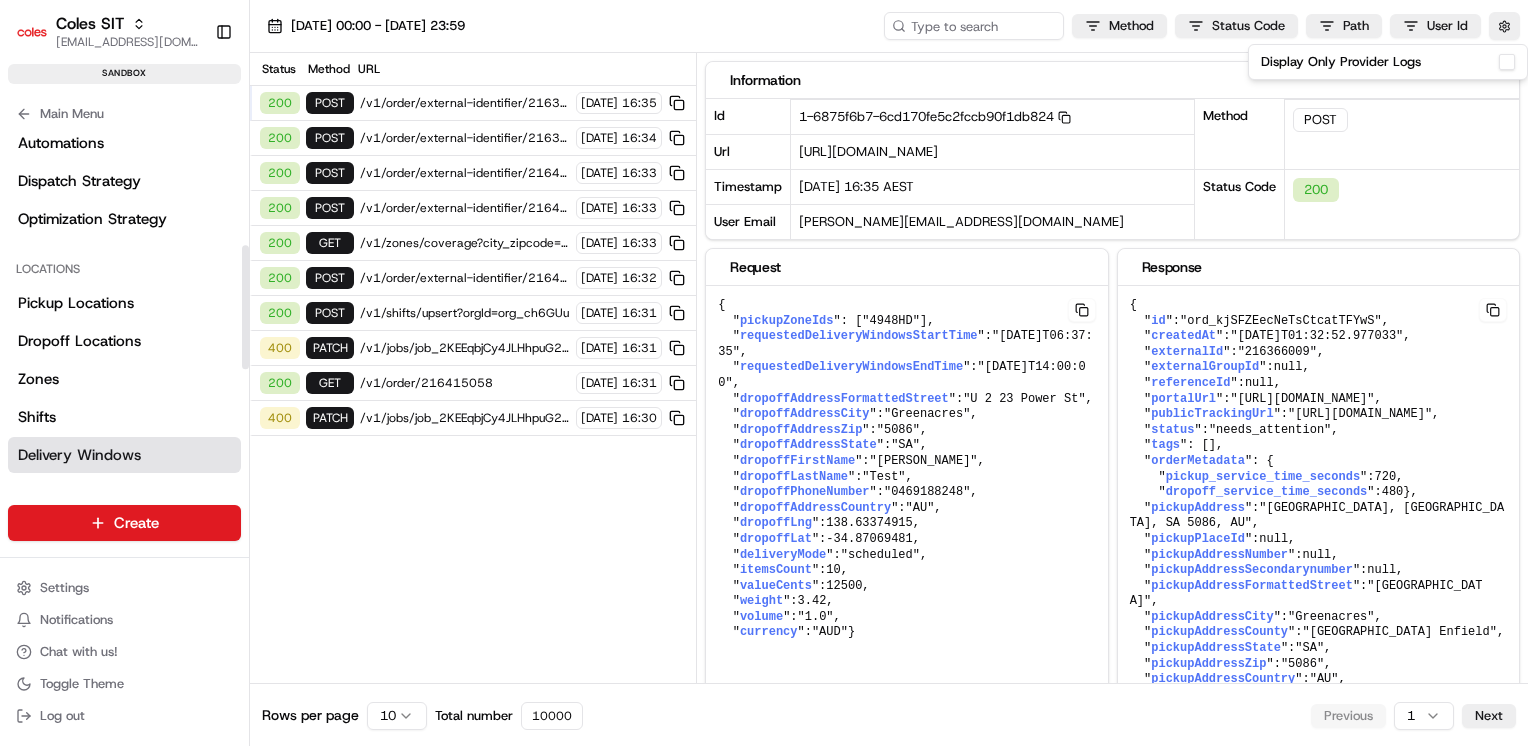 scroll, scrollTop: 0, scrollLeft: 0, axis: both 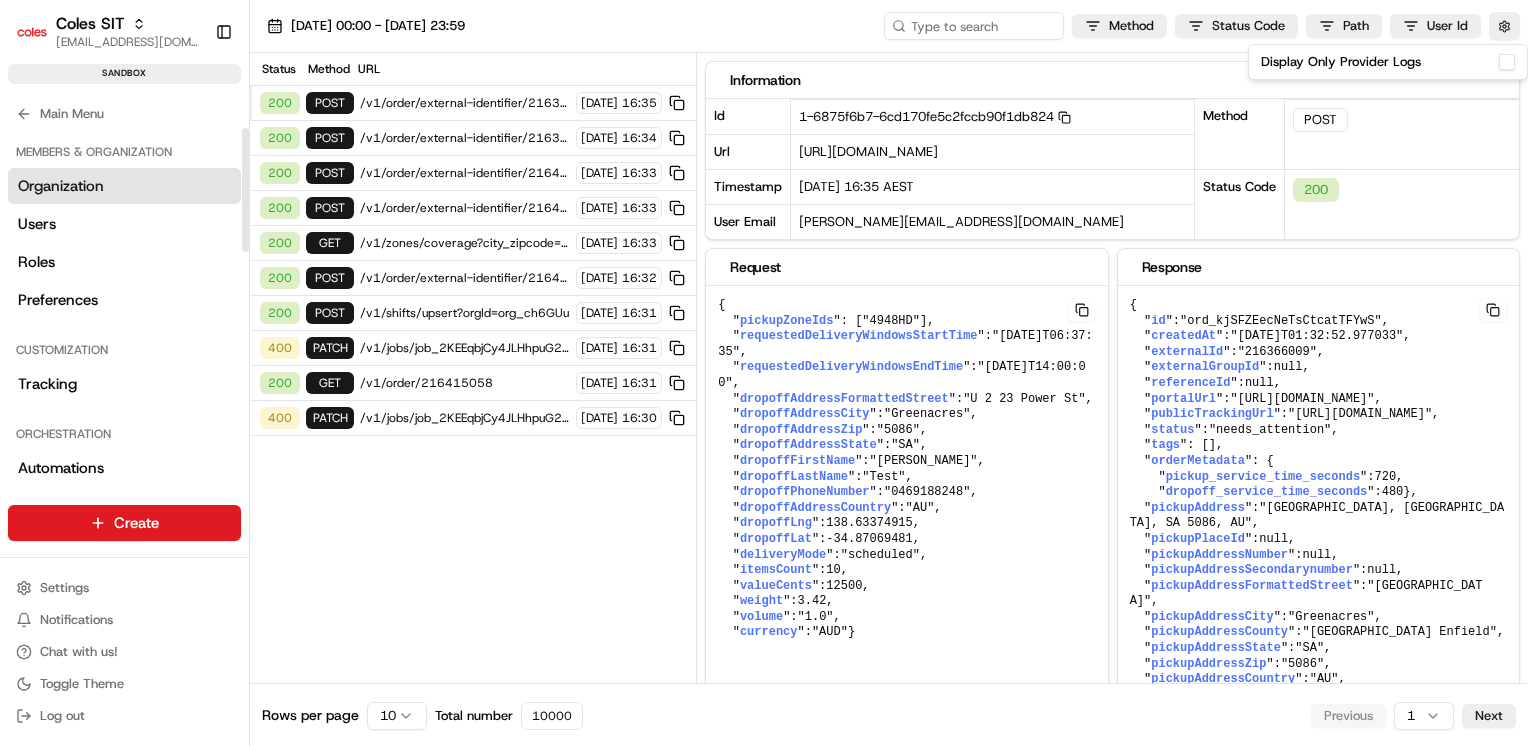 click on "Organization" at bounding box center (61, 186) 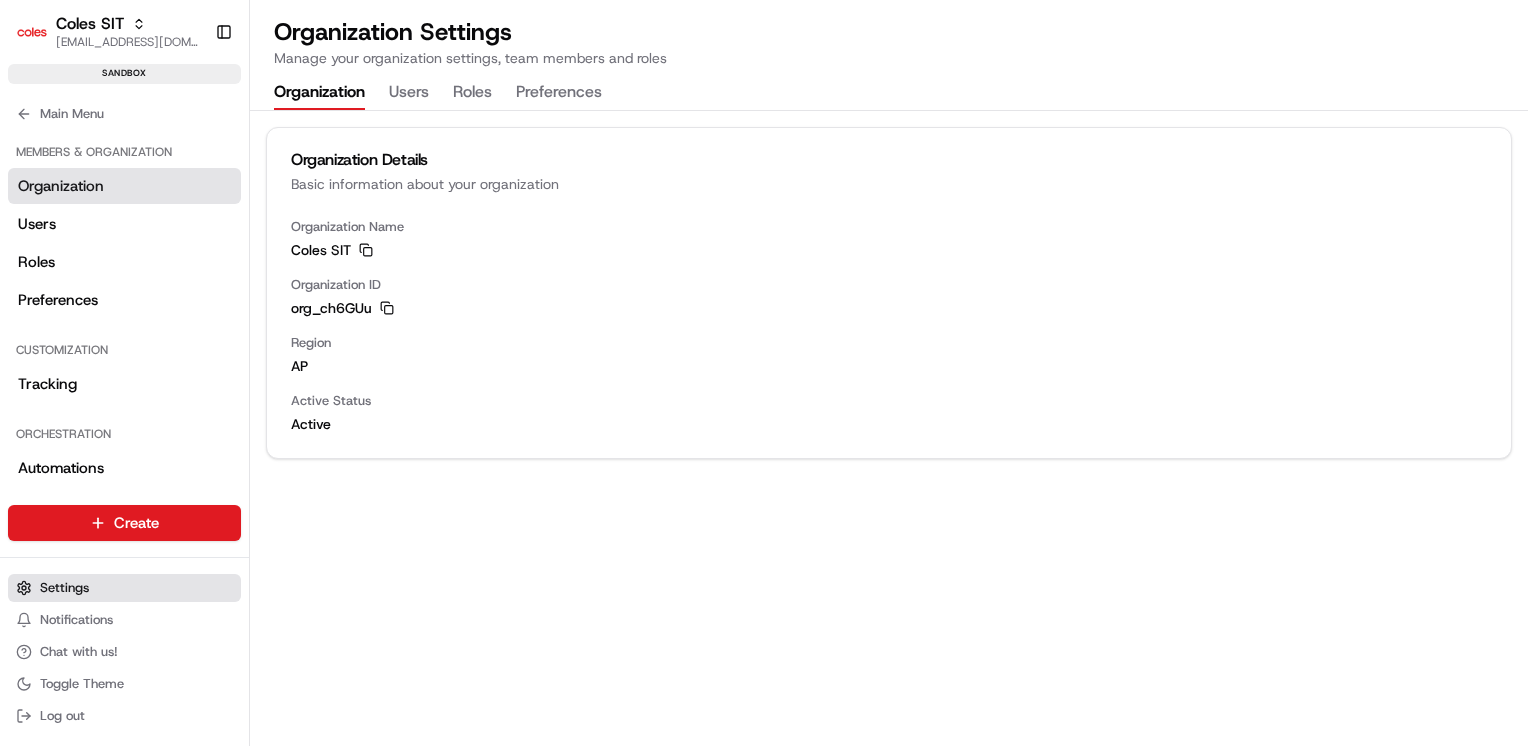 click on "Settings" at bounding box center [124, 588] 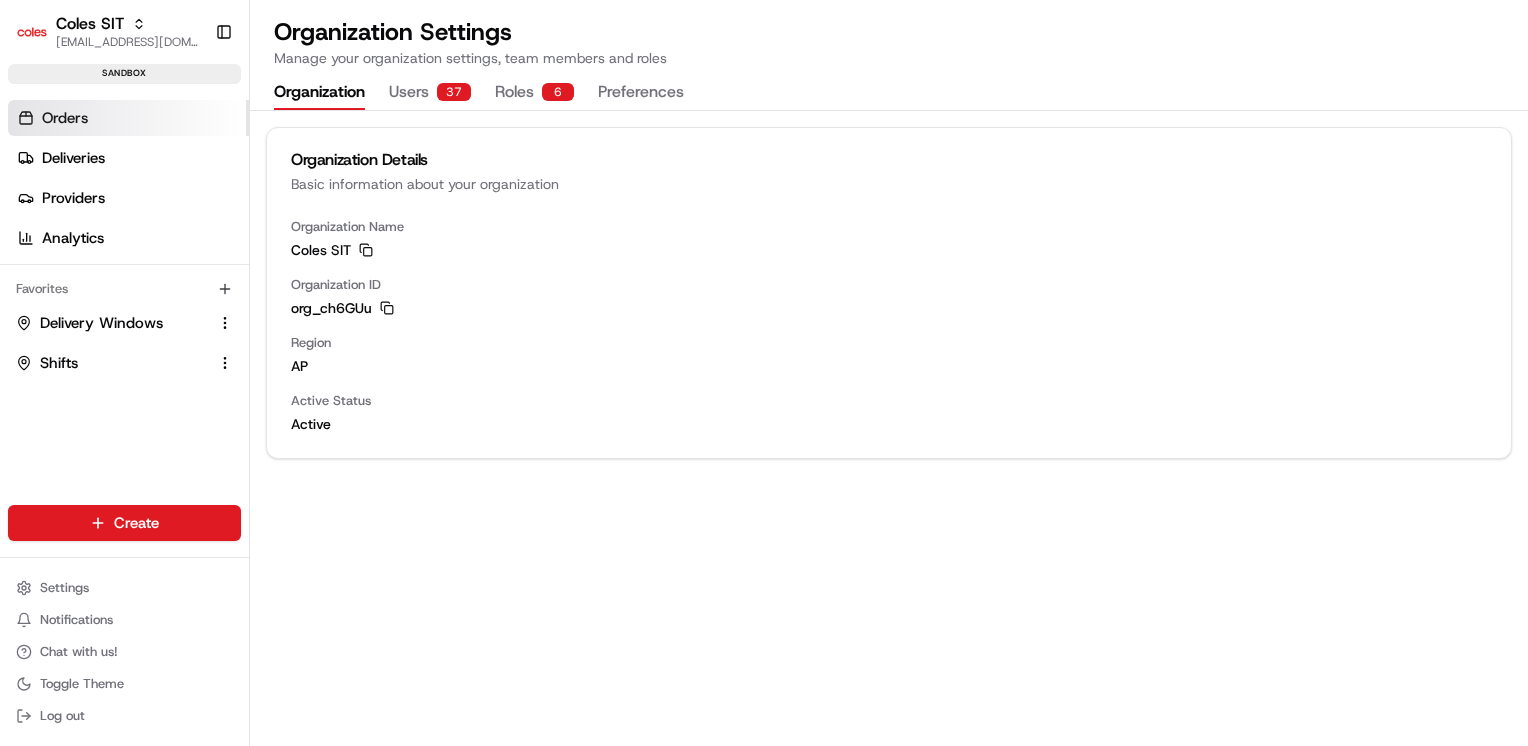 click on "Orders" at bounding box center (128, 118) 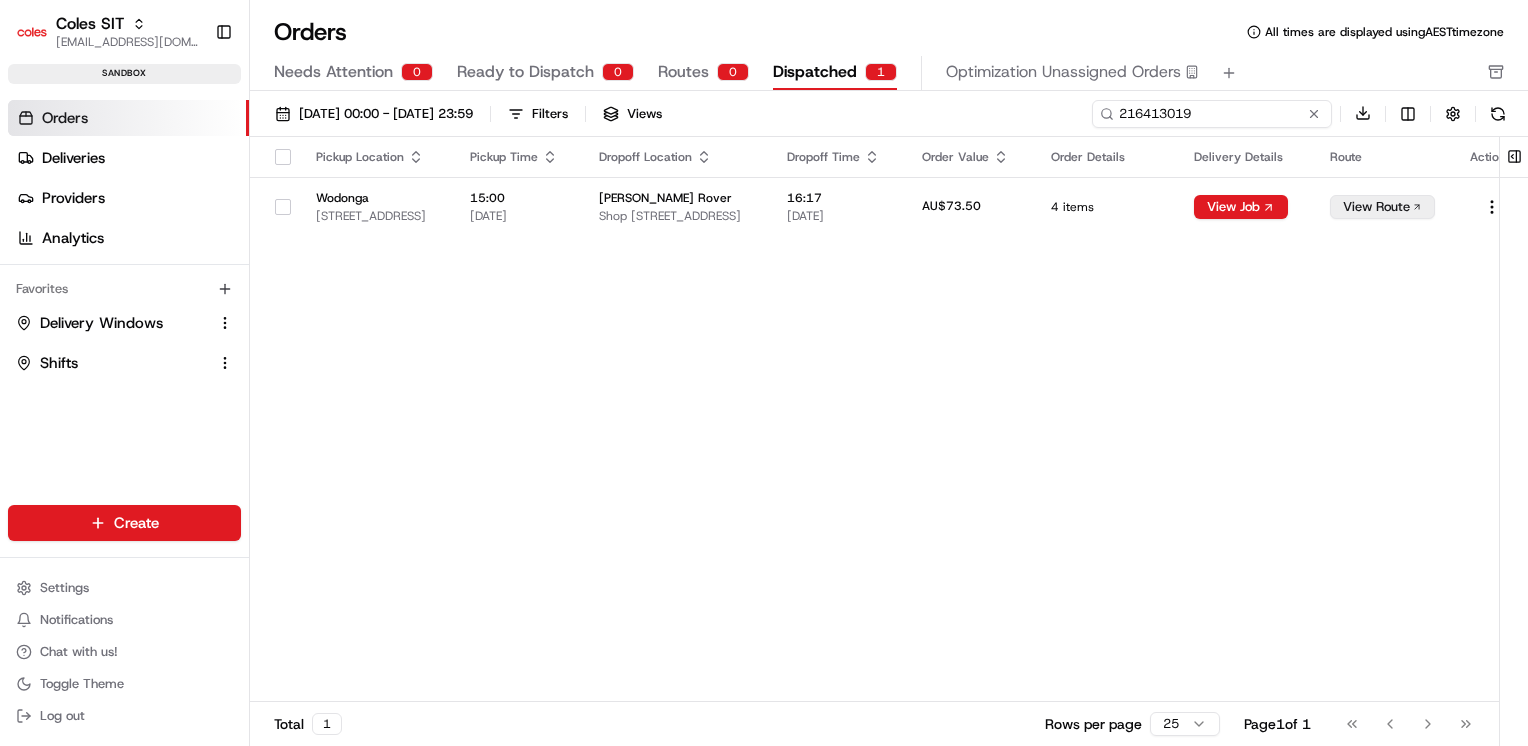 click on "216413019" at bounding box center [1212, 114] 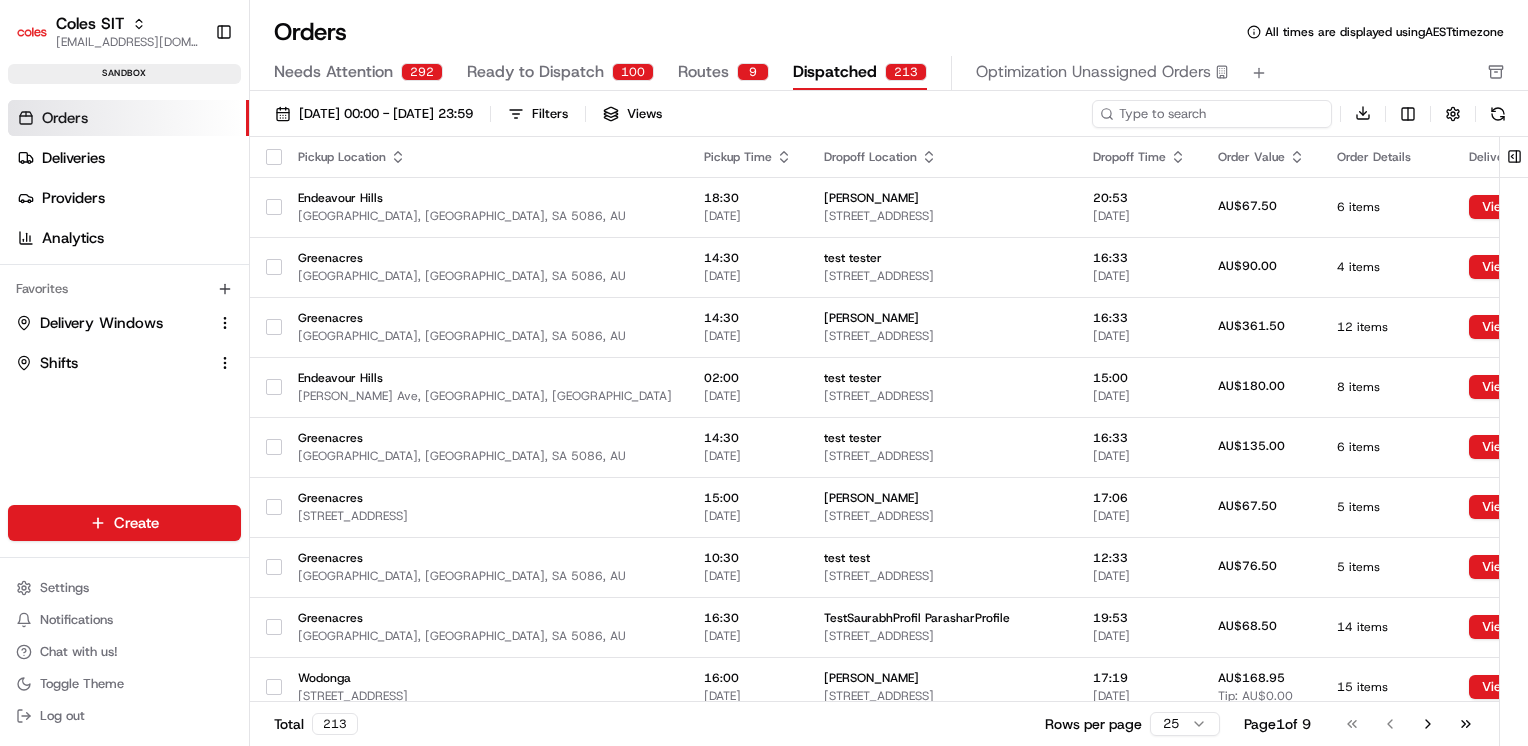 click at bounding box center (1212, 114) 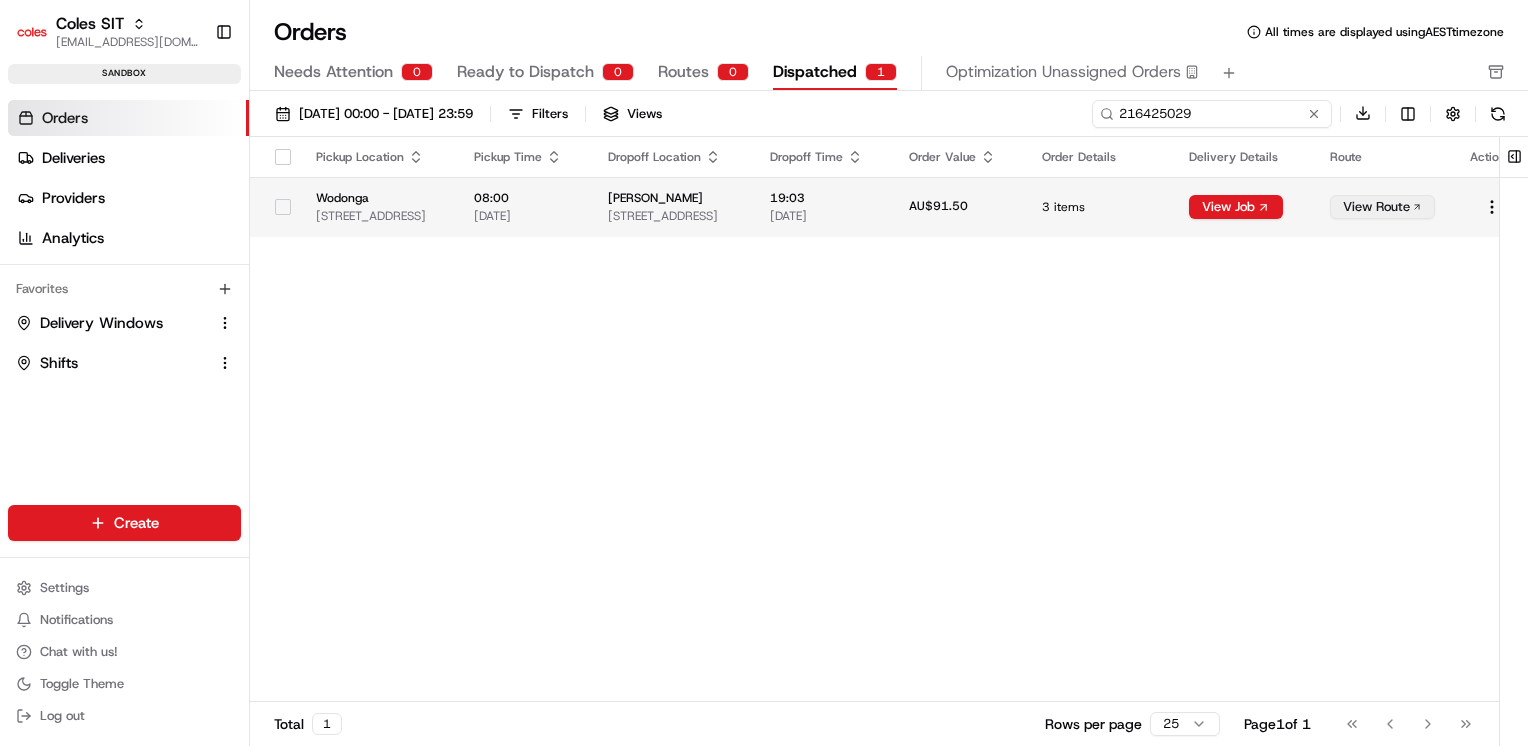 type on "216425029" 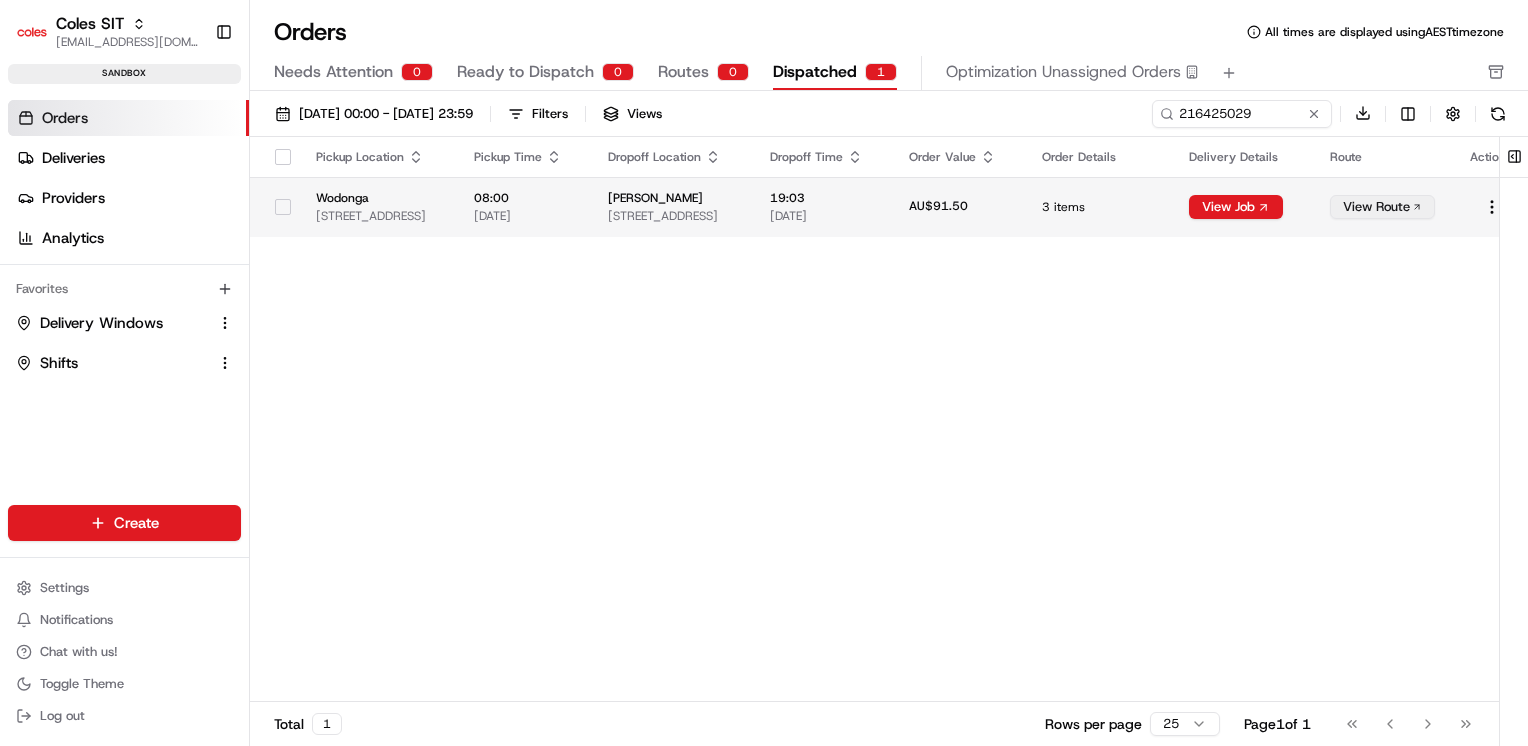 click on "View Route" at bounding box center (1382, 207) 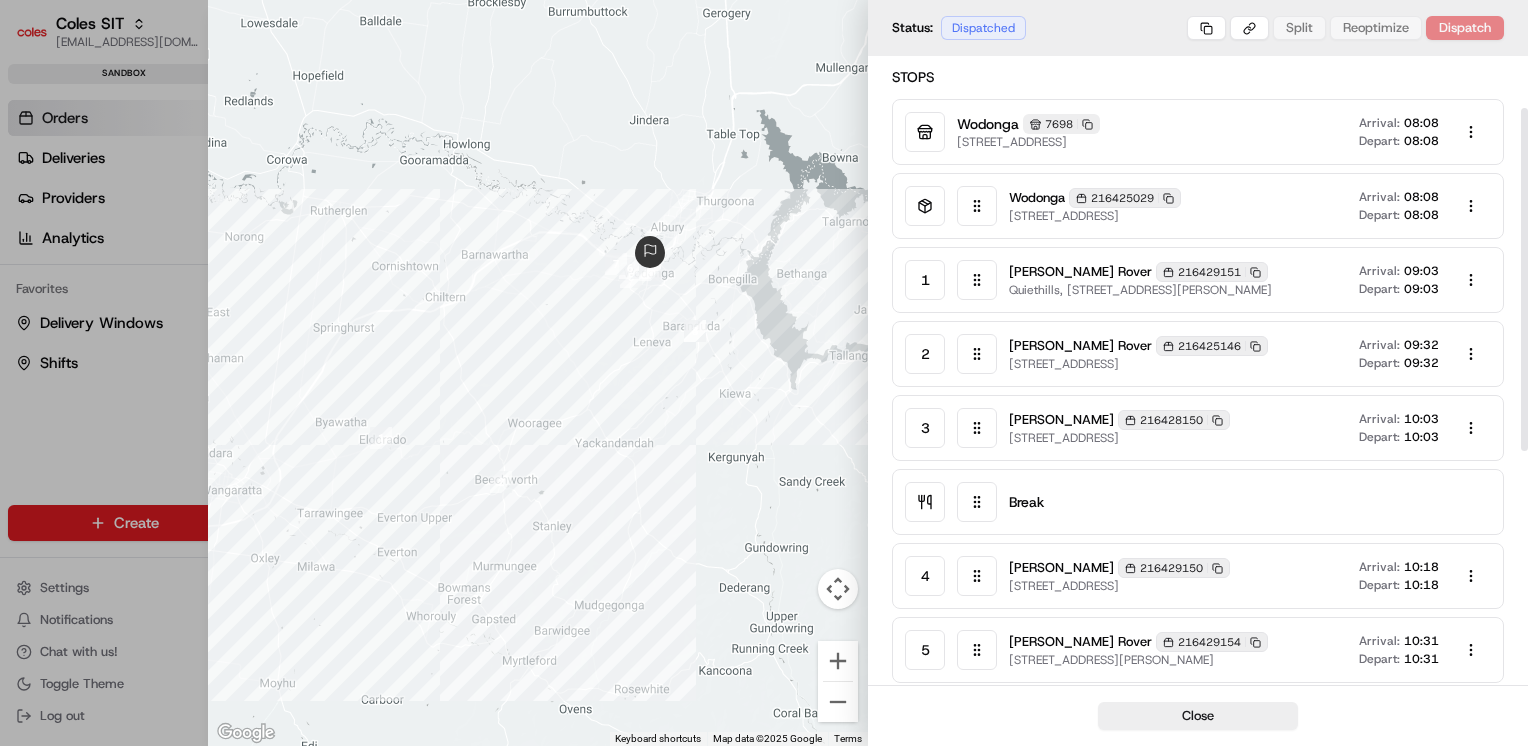 scroll, scrollTop: 94, scrollLeft: 0, axis: vertical 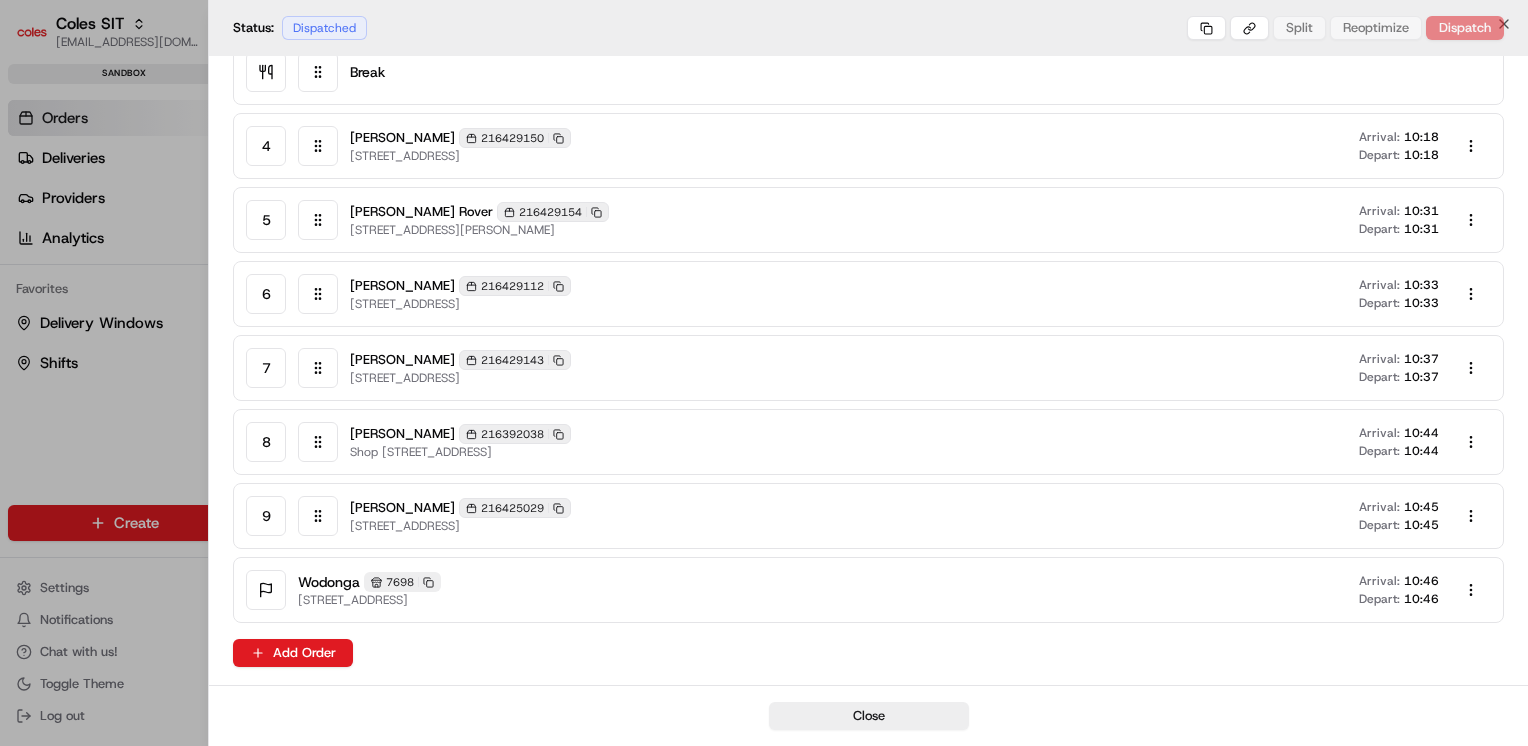 click at bounding box center (764, 373) 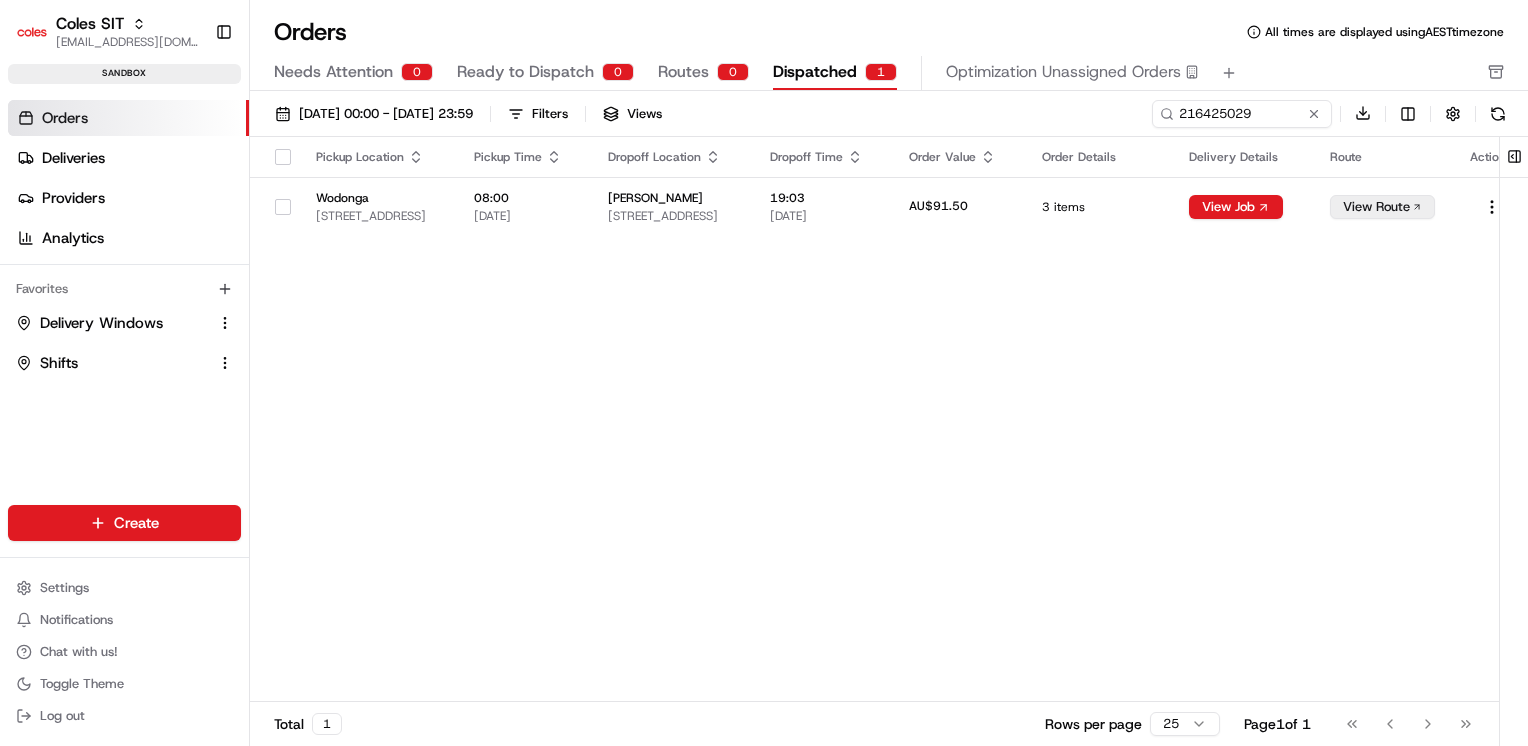 click on "Settings" at bounding box center (64, 588) 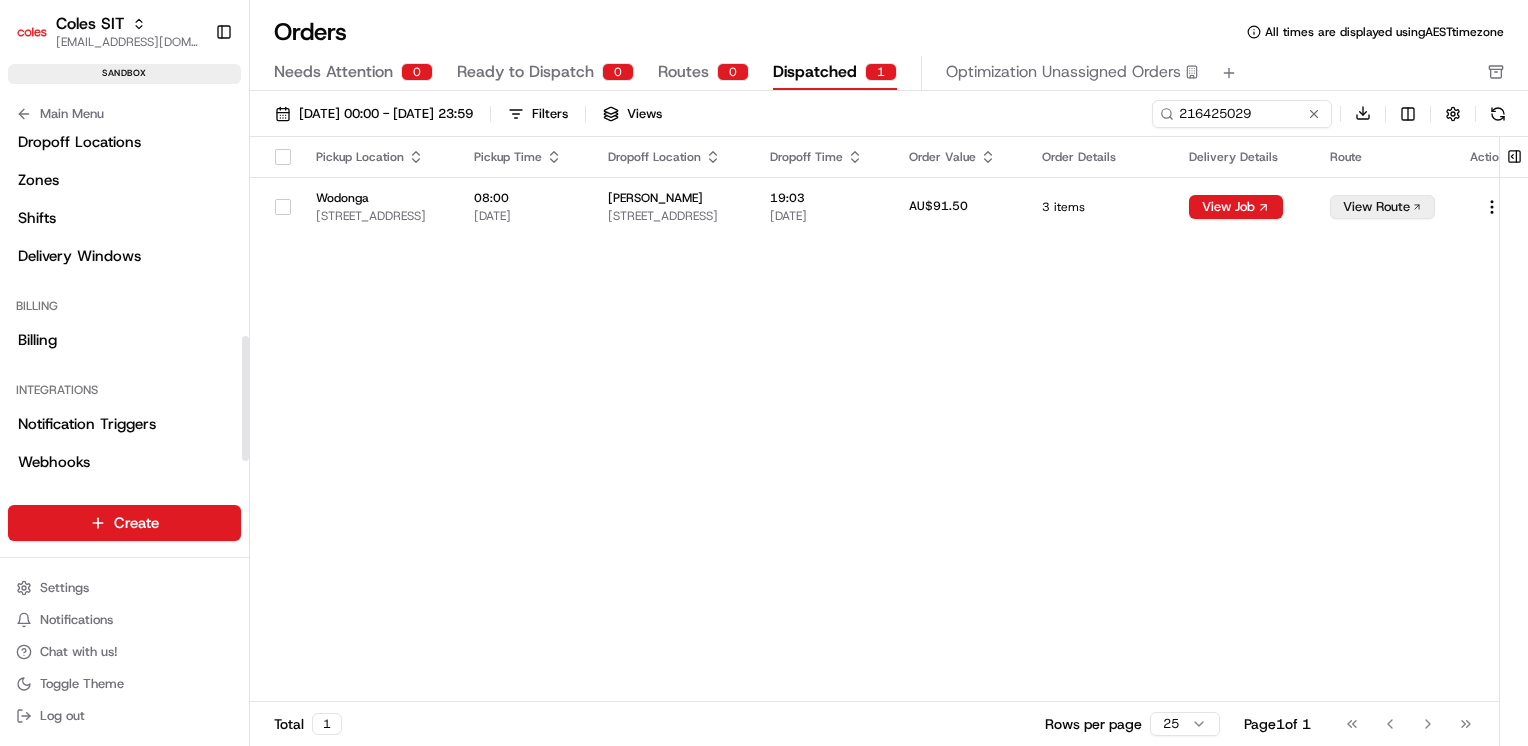 scroll, scrollTop: 613, scrollLeft: 0, axis: vertical 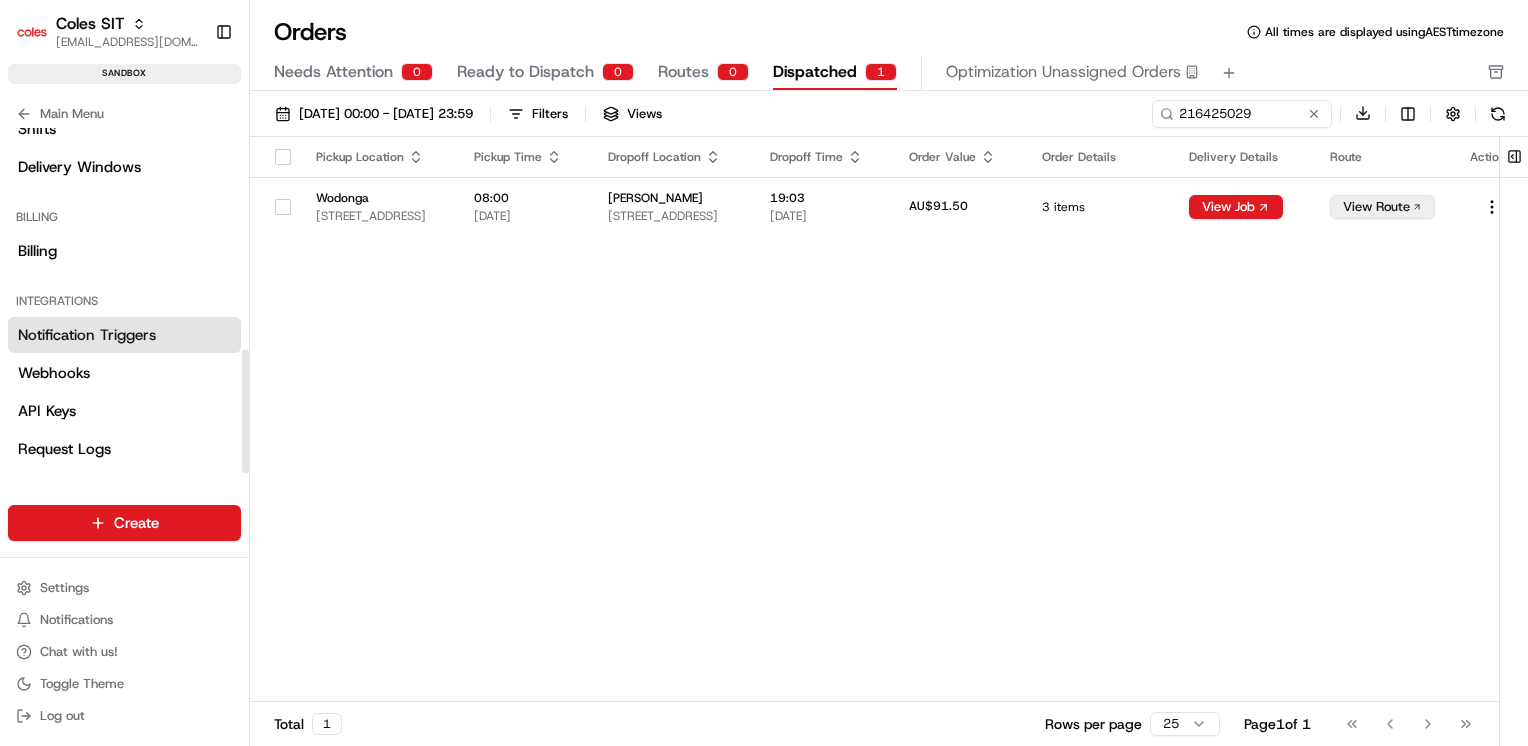 click on "Notification Triggers" at bounding box center (87, 335) 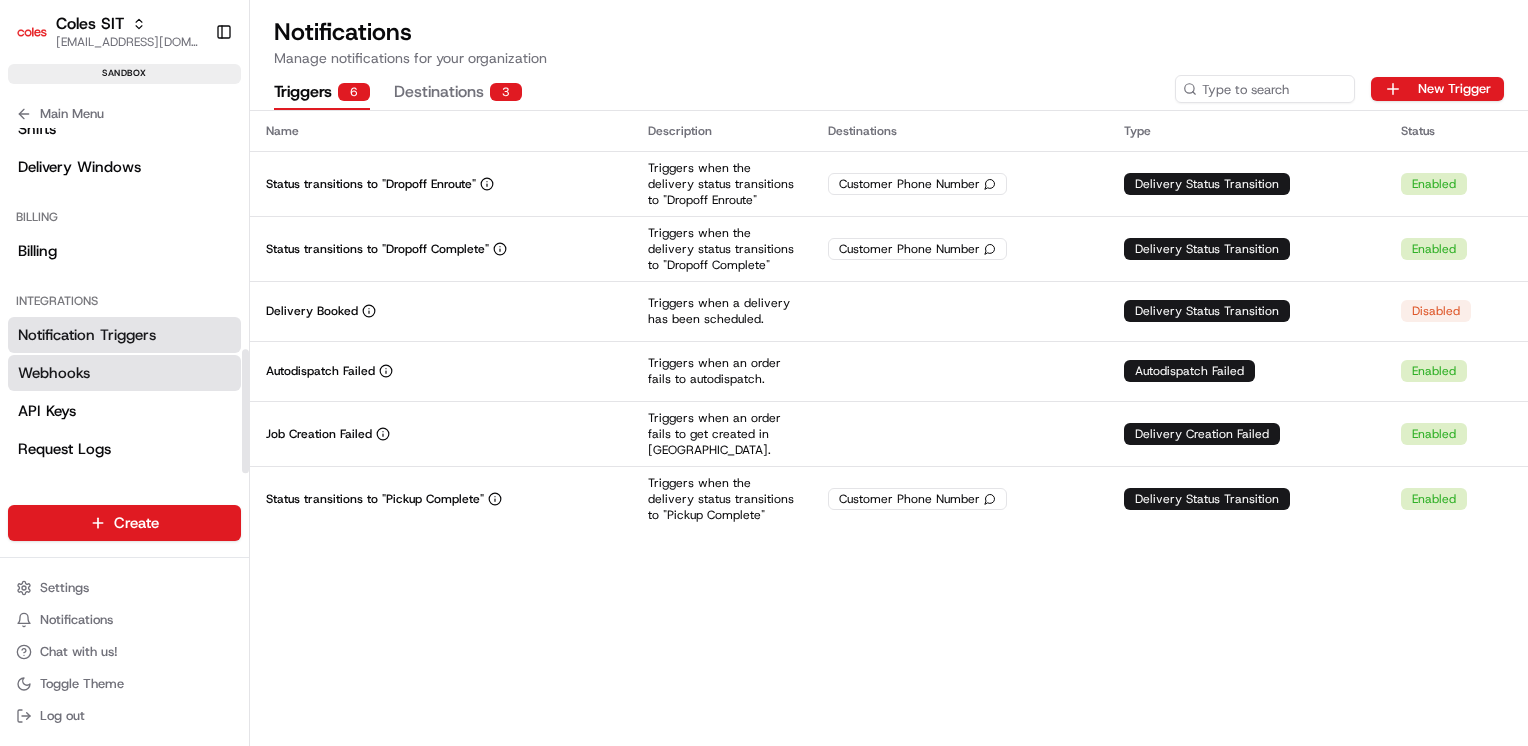 click on "Webhooks" at bounding box center (54, 373) 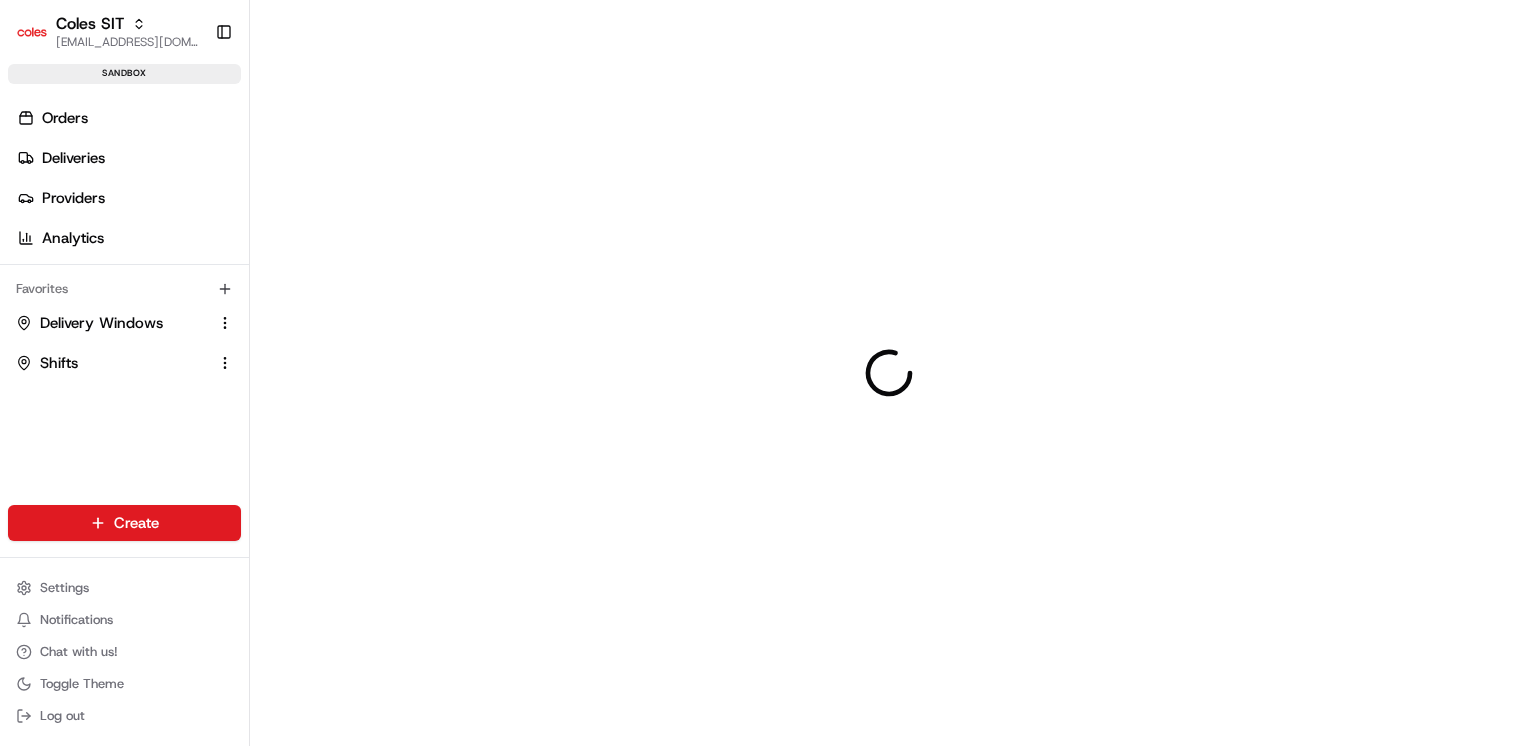scroll, scrollTop: 0, scrollLeft: 0, axis: both 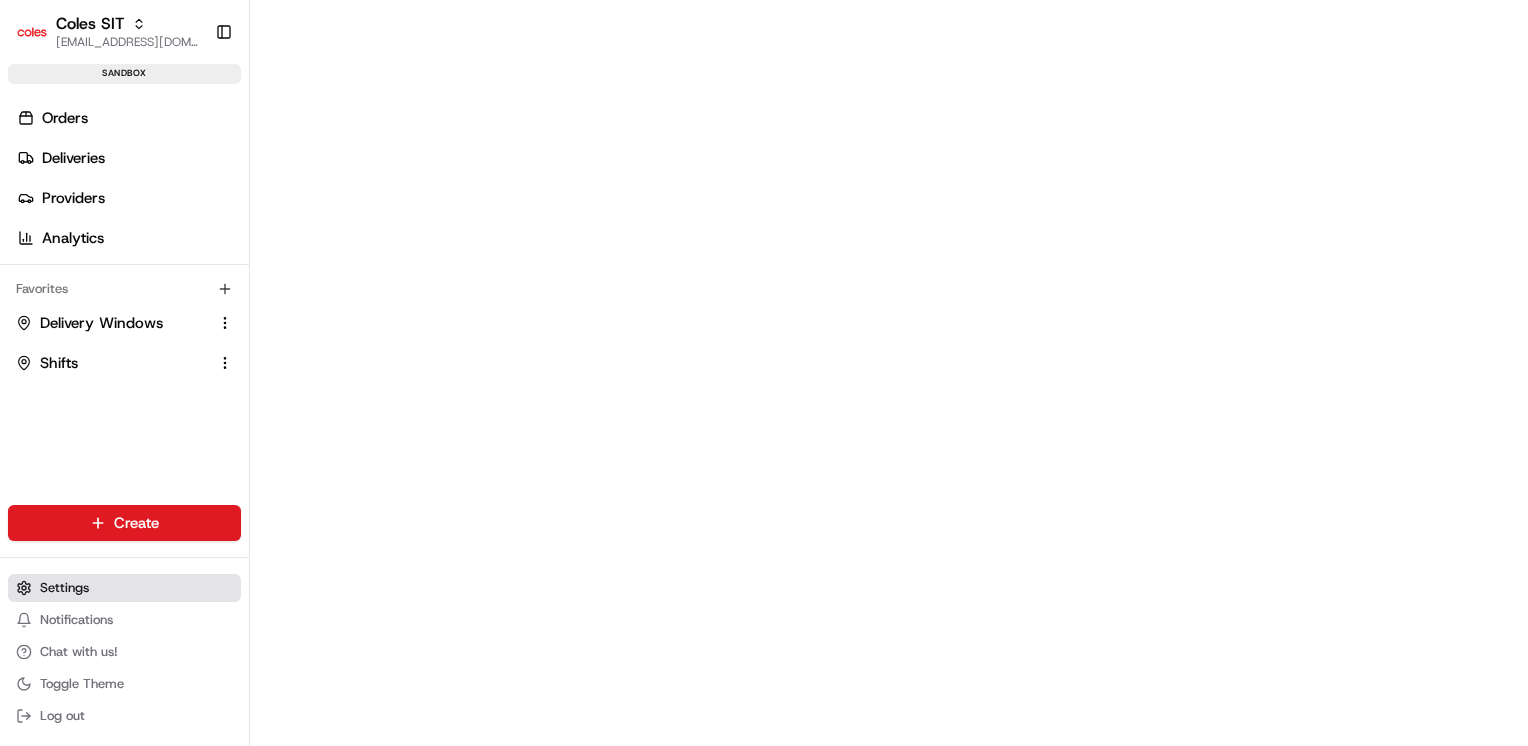click on "Settings" at bounding box center [64, 588] 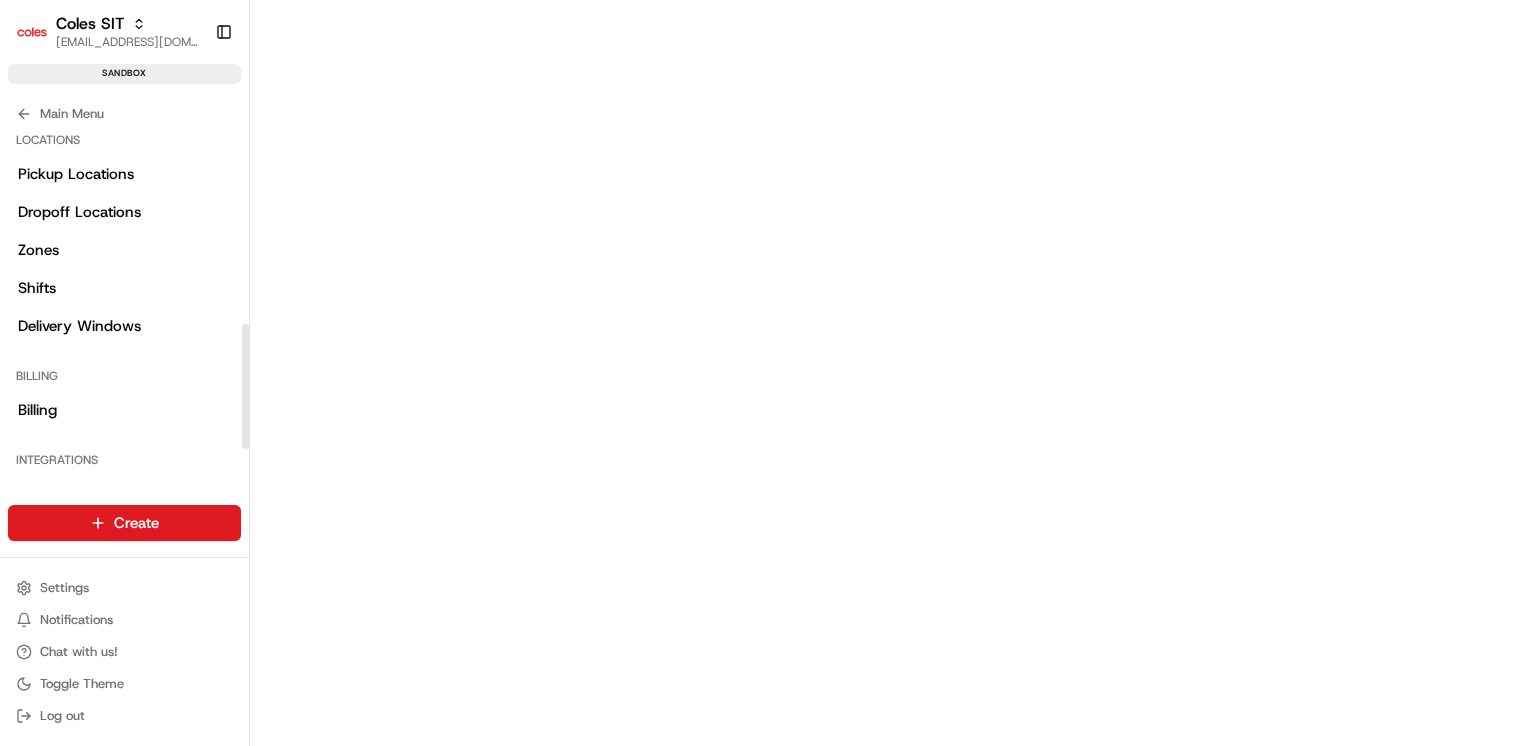 scroll, scrollTop: 613, scrollLeft: 0, axis: vertical 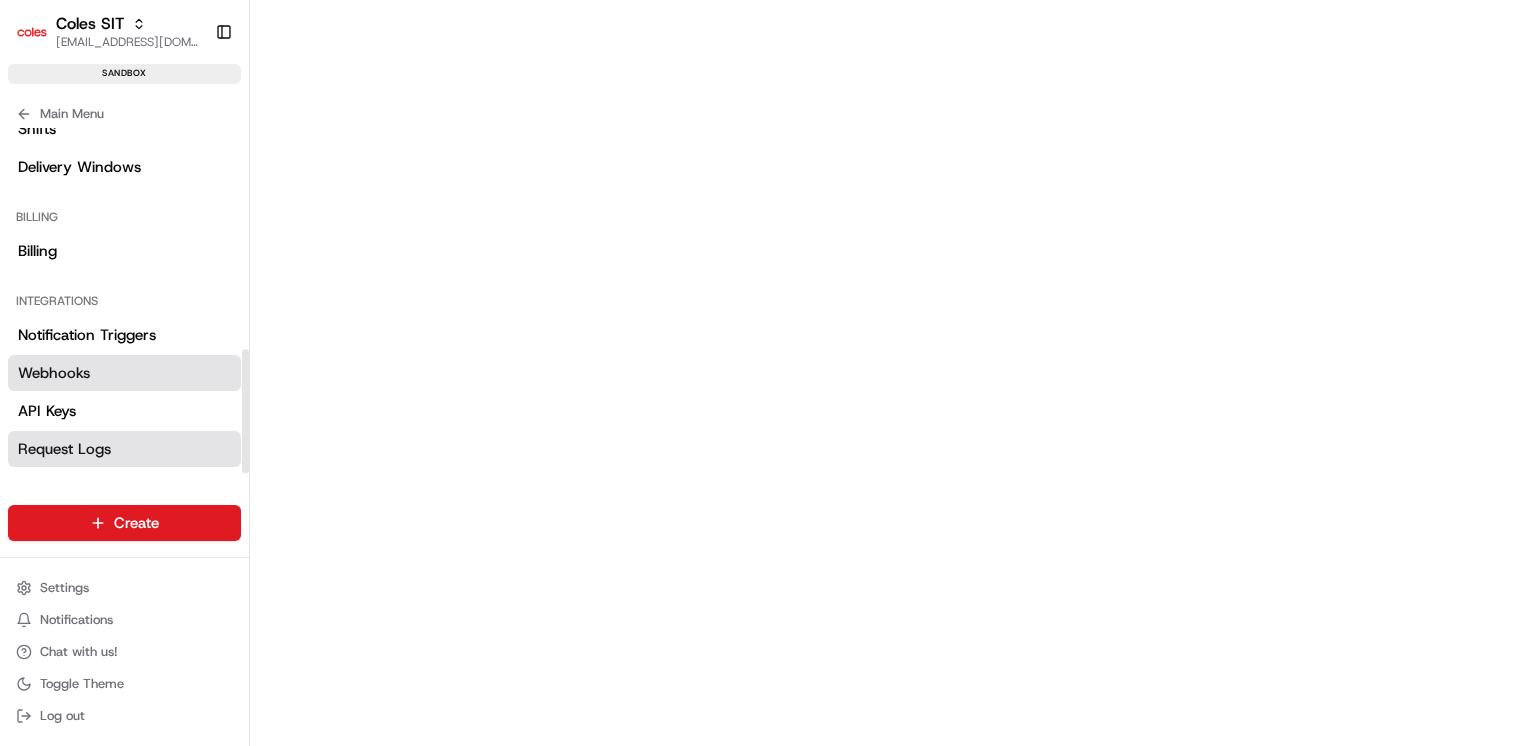 click on "Request Logs" at bounding box center (64, 449) 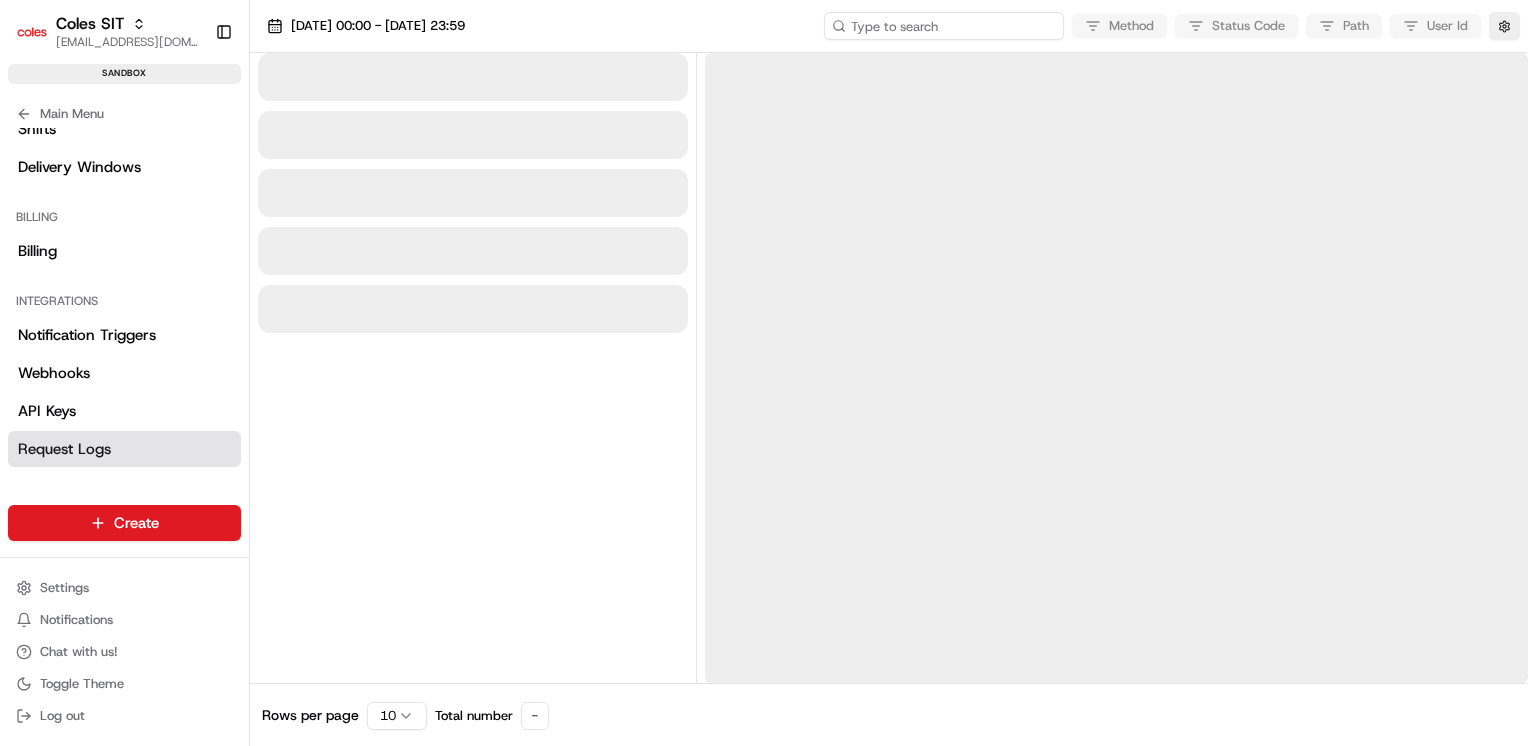 click at bounding box center [944, 26] 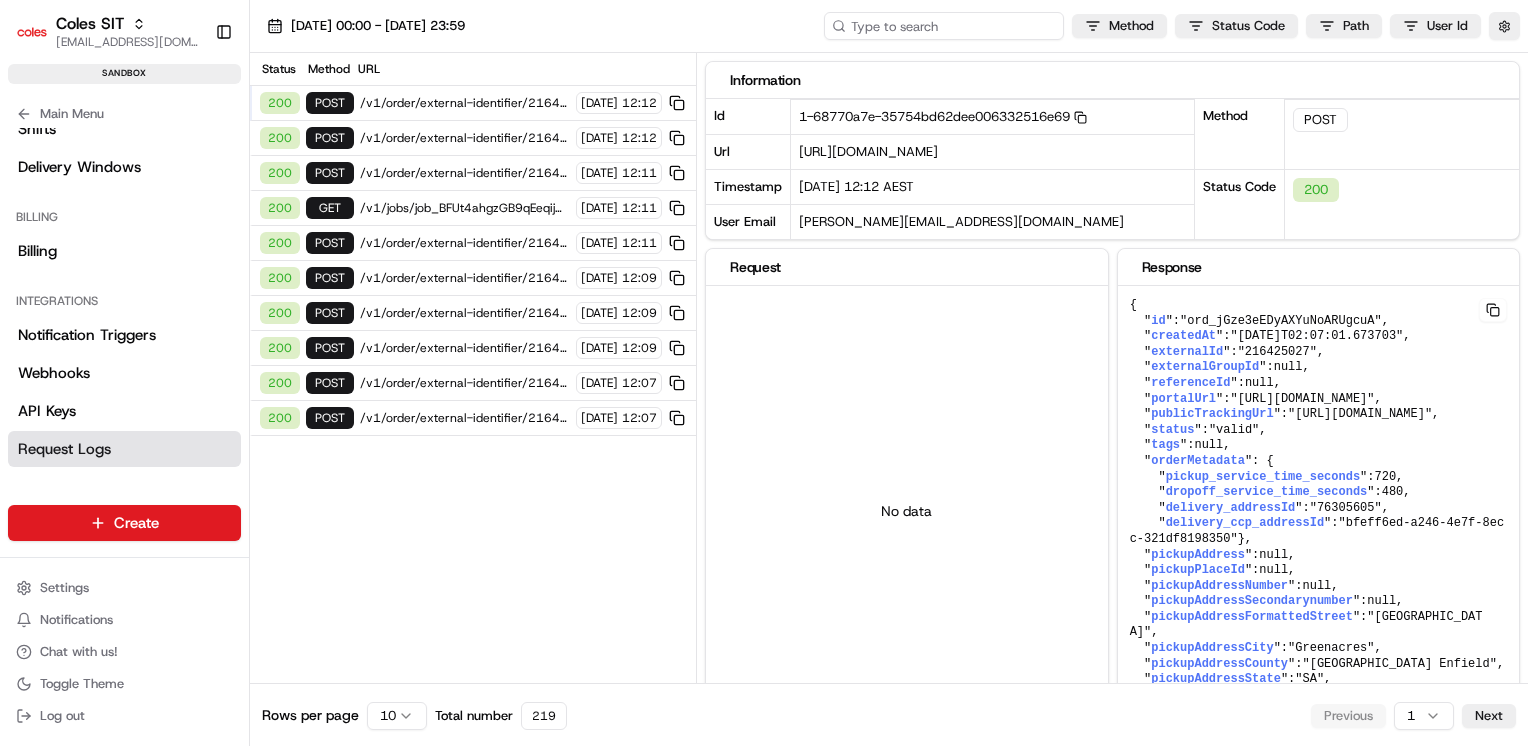 paste on ""job_BFUt4ahgzGB9qEeqijMGHN"" 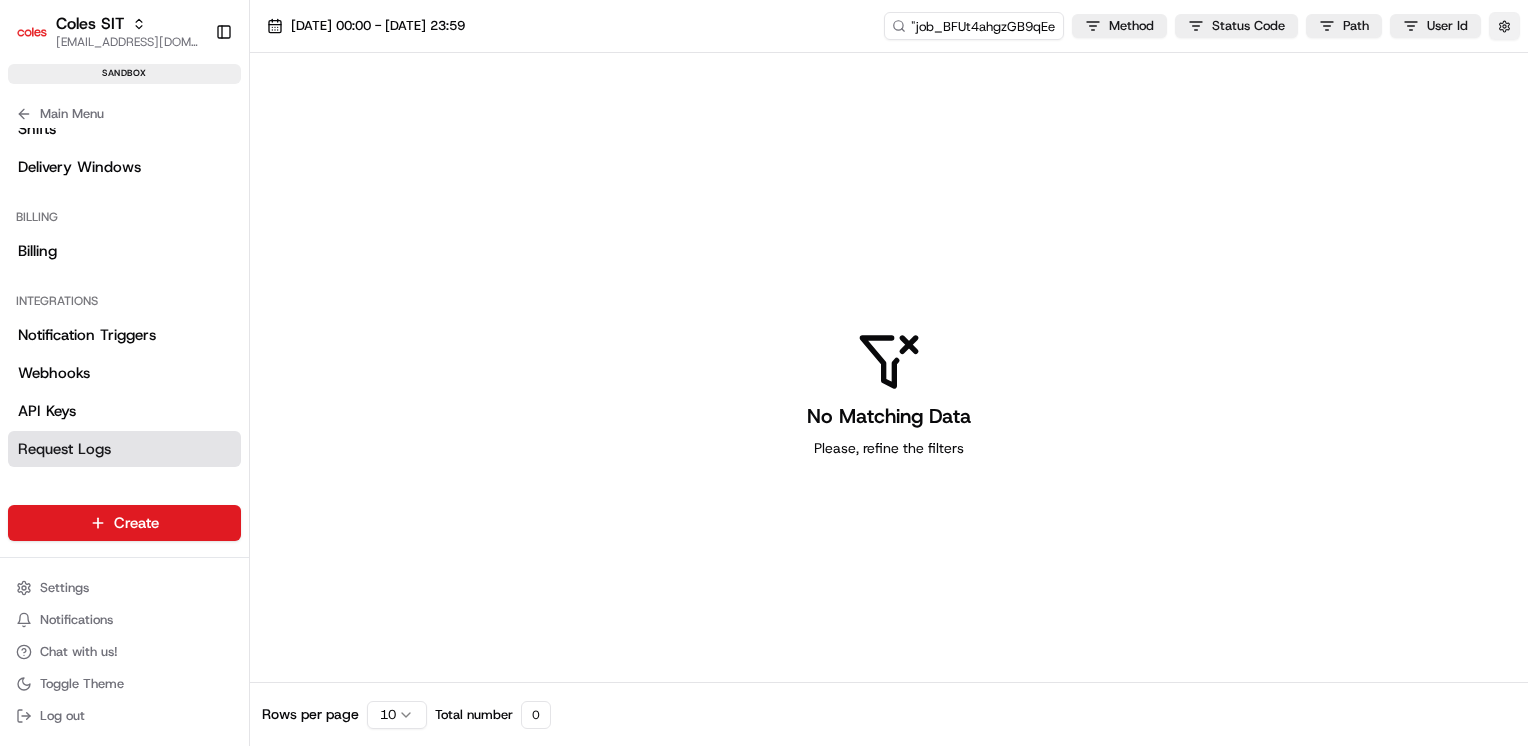 click at bounding box center [1504, 26] 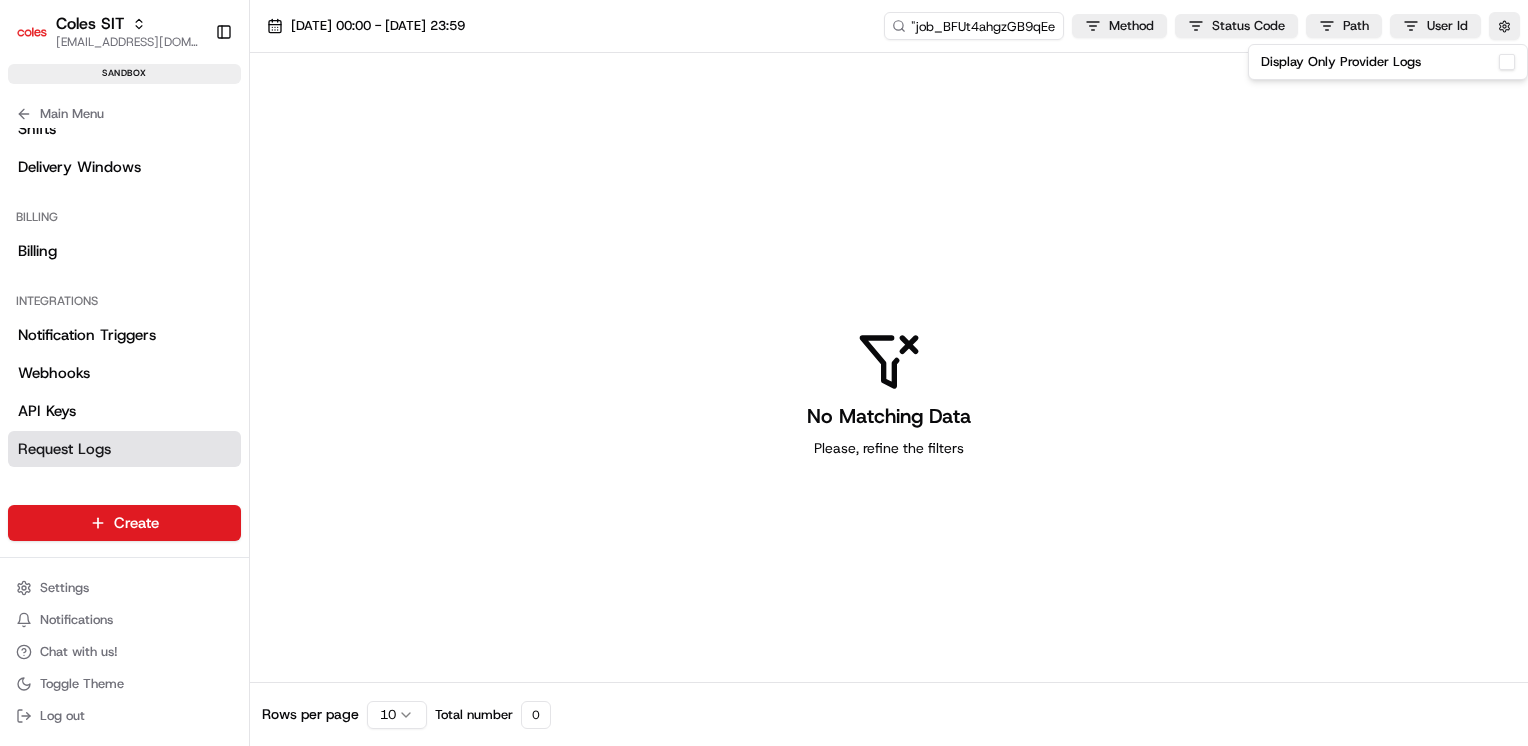 click on "Display Only Provider Logs" at bounding box center (1507, 62) 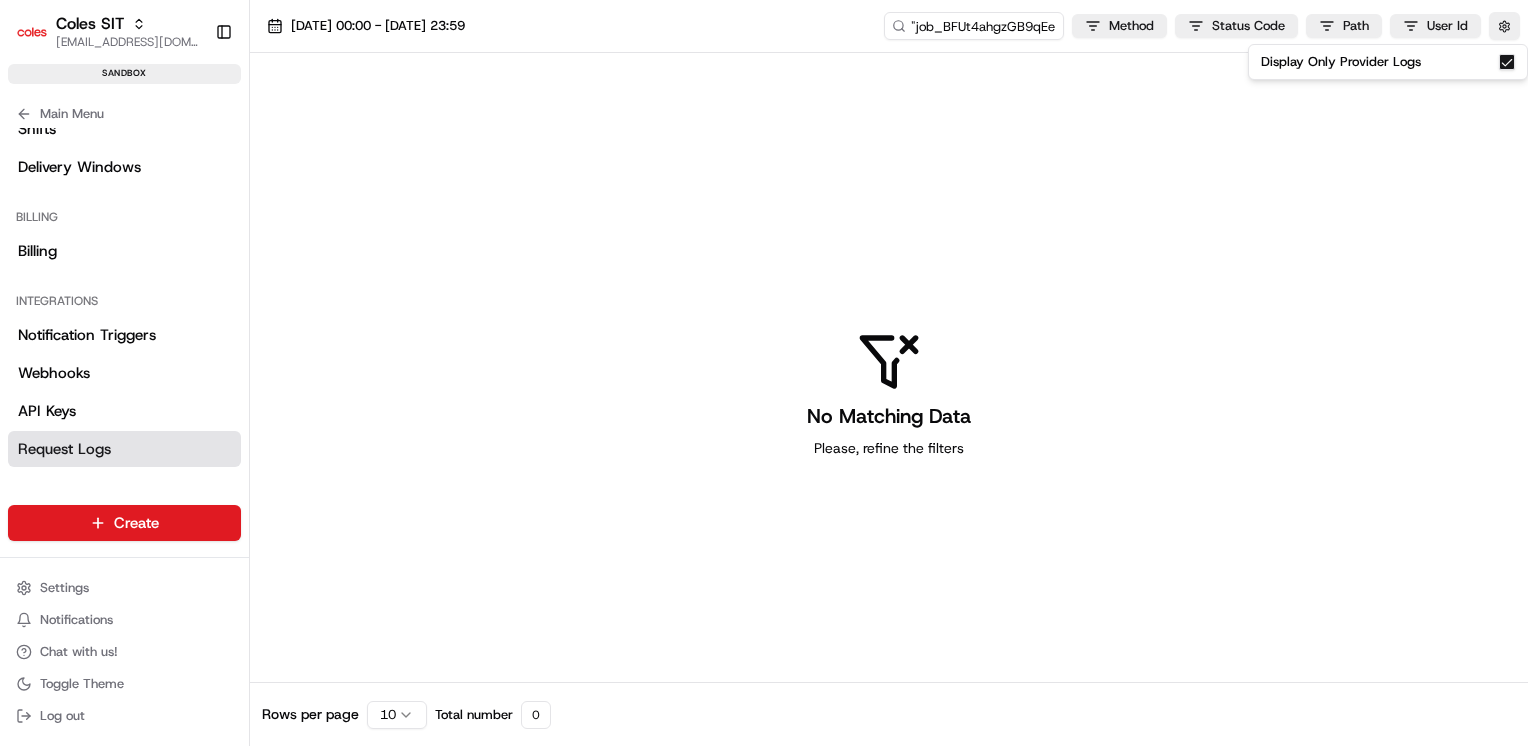 click on "16/07/2025 00:00 - 16/07/2025 23:59 "job_BFUt4ahgzGB9qEeqijMGHN" Method Status Code Path User Id" at bounding box center (889, 26) 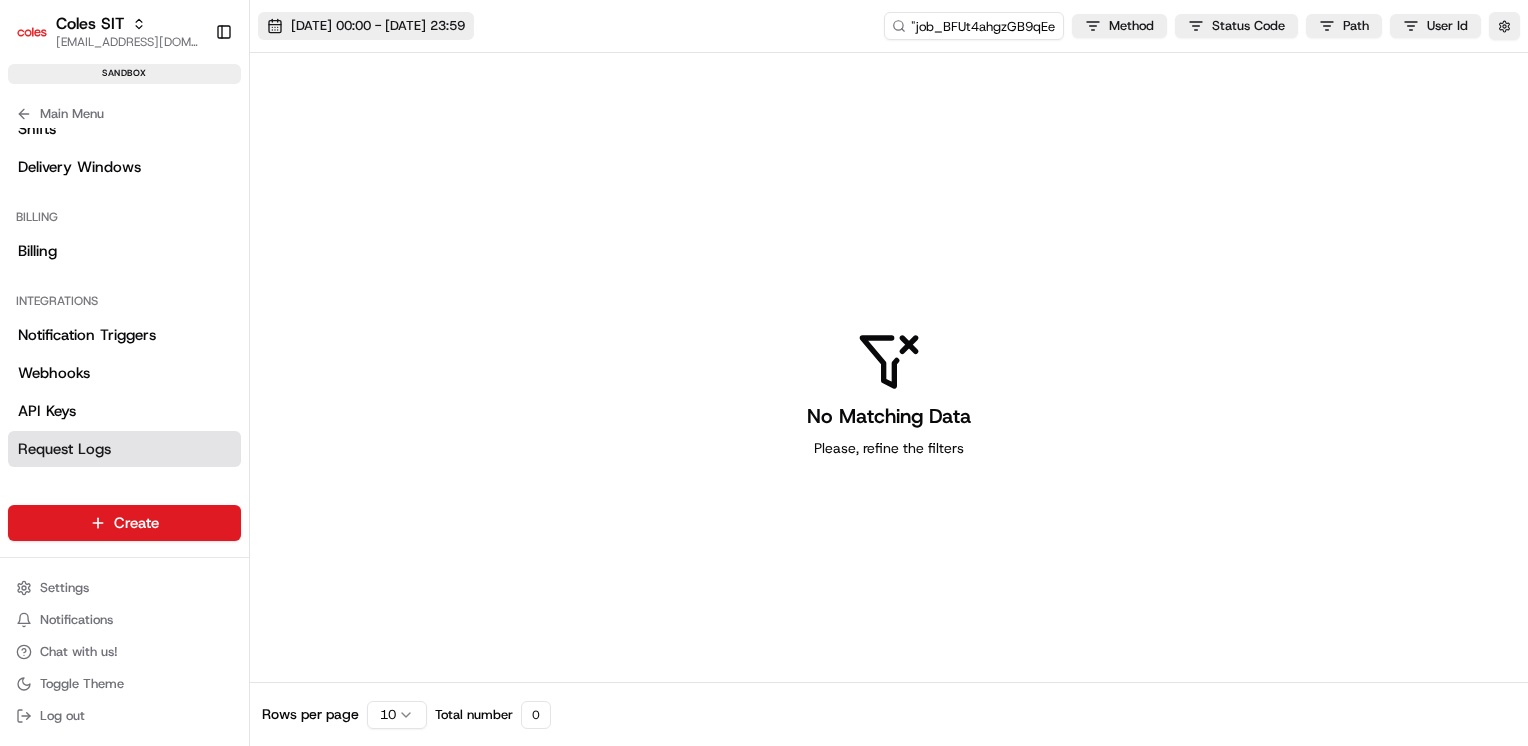 click on "[DATE] 00:00 - [DATE] 23:59" at bounding box center (378, 26) 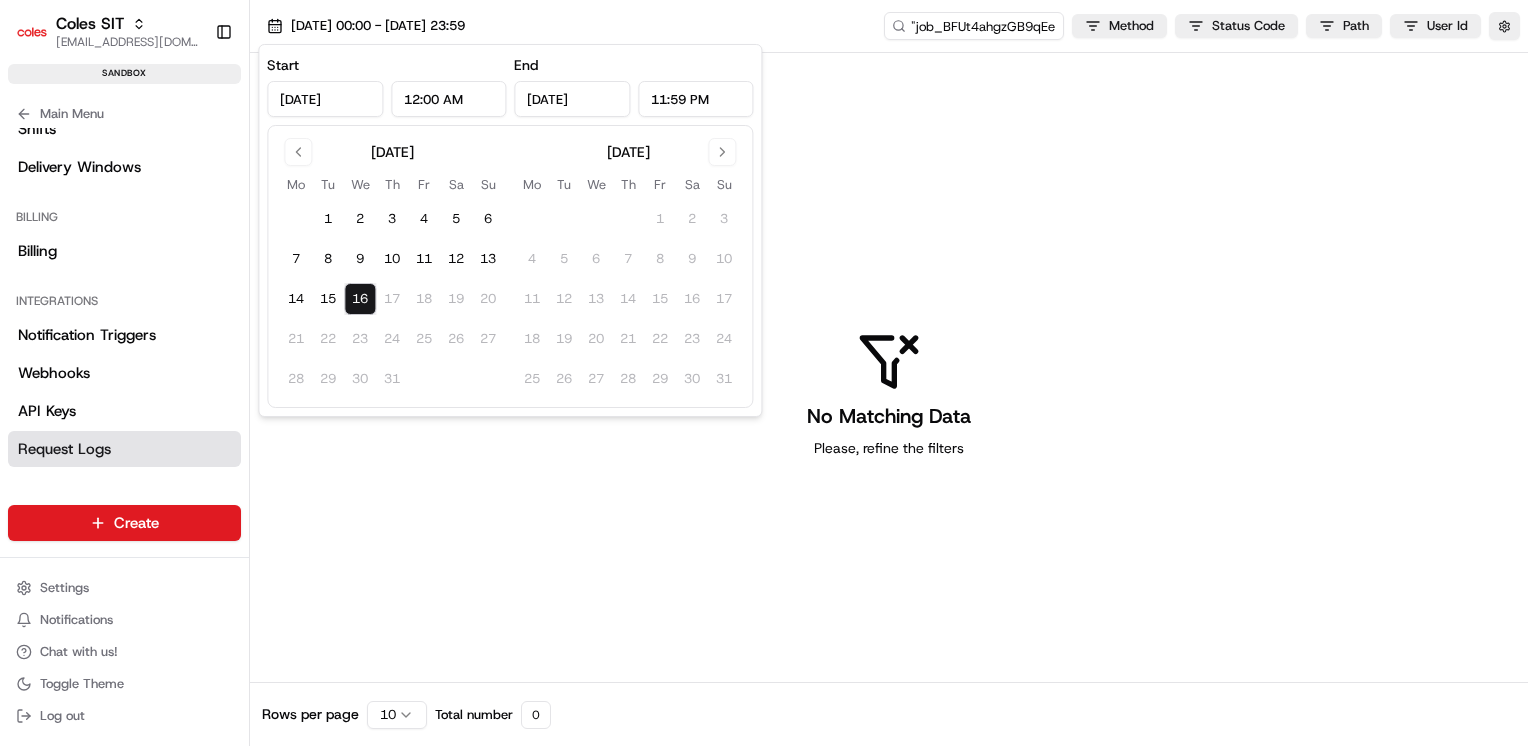 click on "No Matching Data Please, refine the filters" at bounding box center (889, 394) 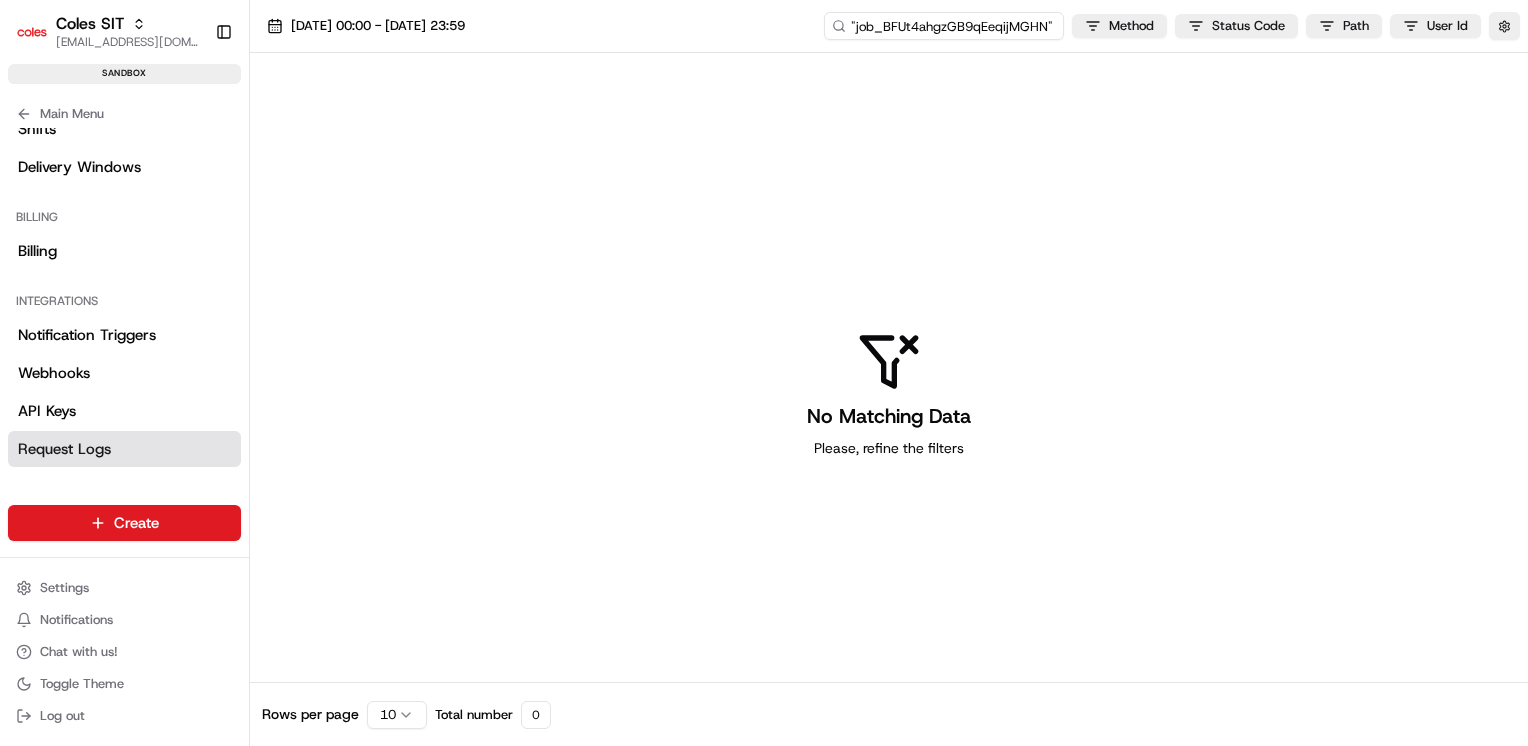 click on ""job_BFUt4ahgzGB9qEeqijMGHN"" at bounding box center (944, 26) 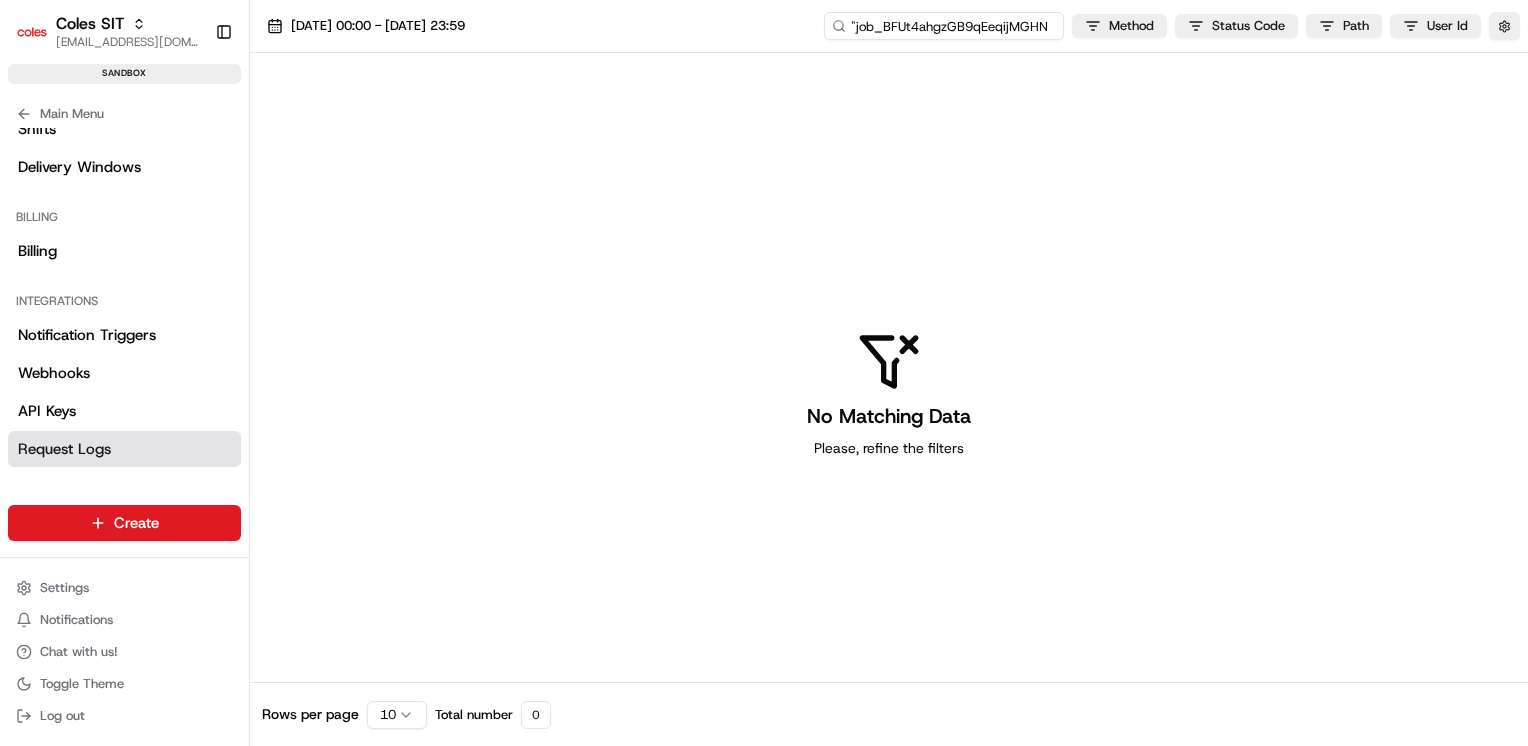 type on ""job_BFUt4ahgzGB9qEeqijMGHN" 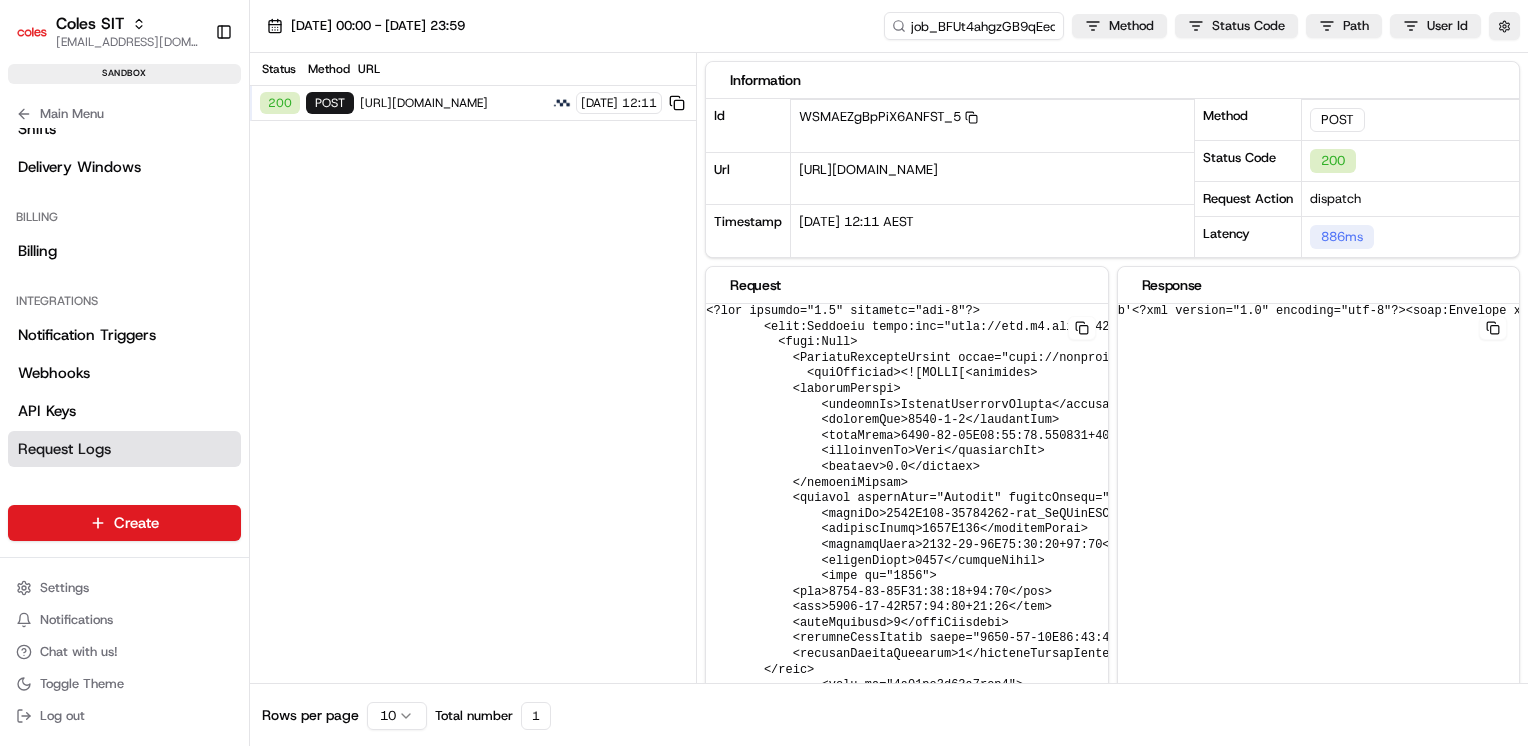 click on "200 POST https://cert.microlise.com/COLES/TMCWebService/TMCWebService.asmx 16/07/2025 12:11" at bounding box center (473, 103) 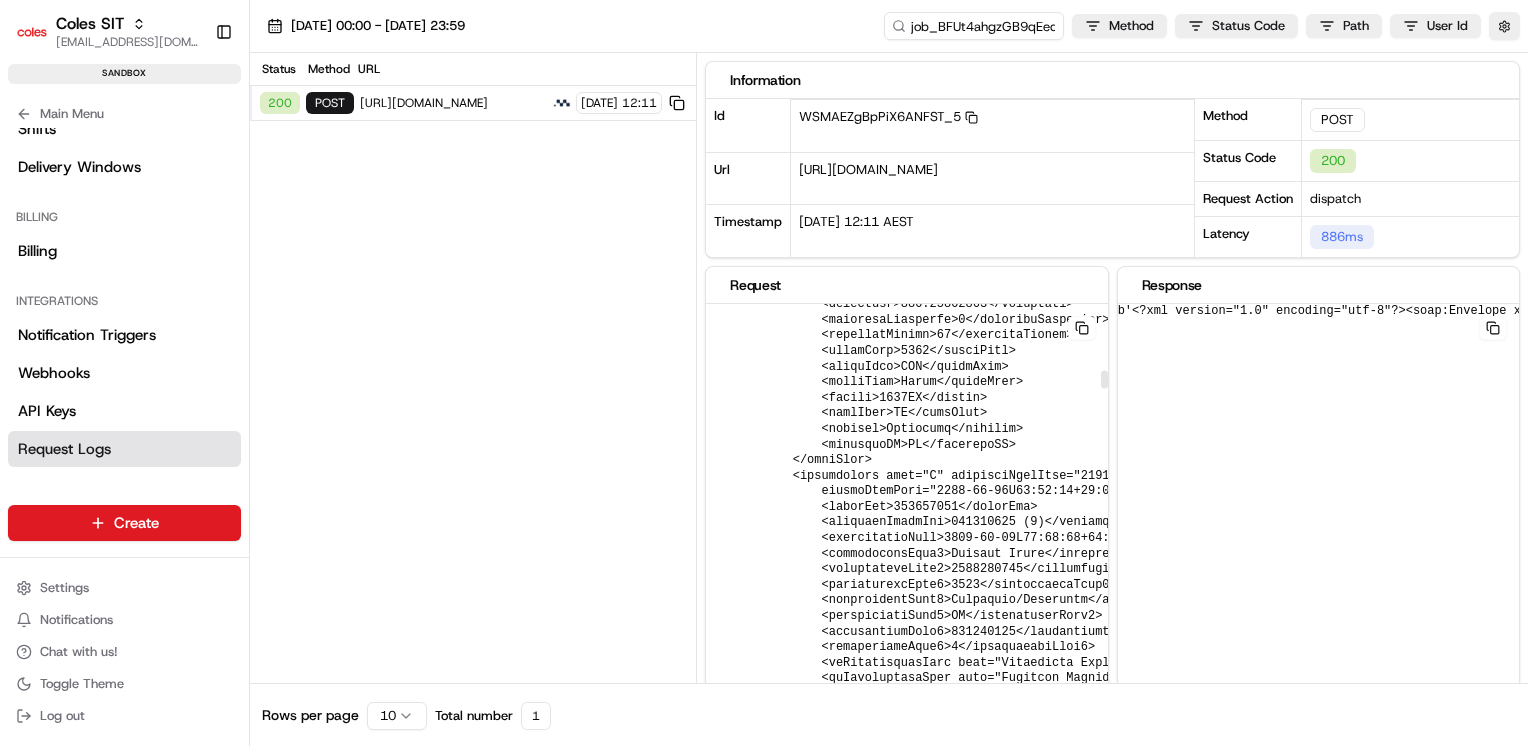 scroll, scrollTop: 2163, scrollLeft: 0, axis: vertical 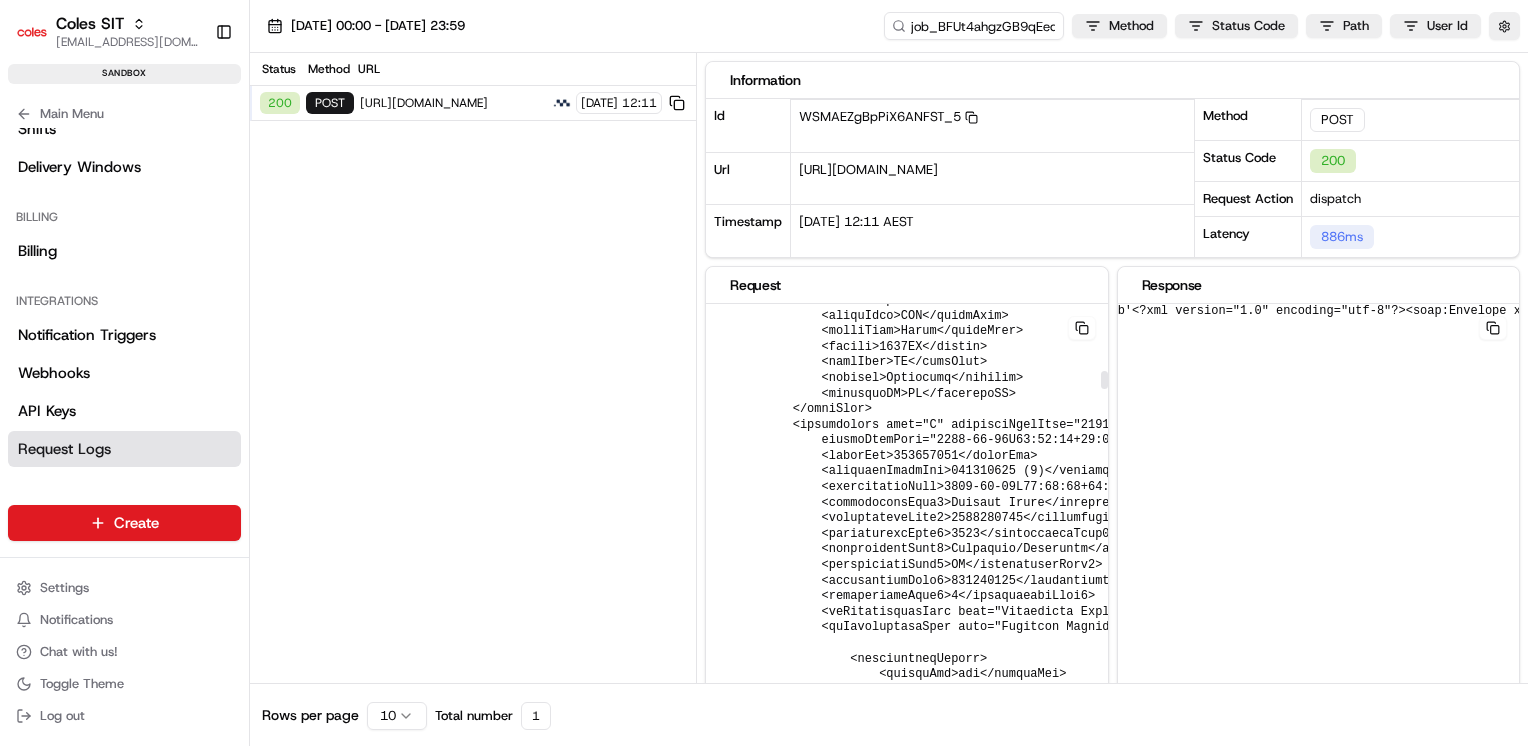 click at bounding box center (1343, 4706) 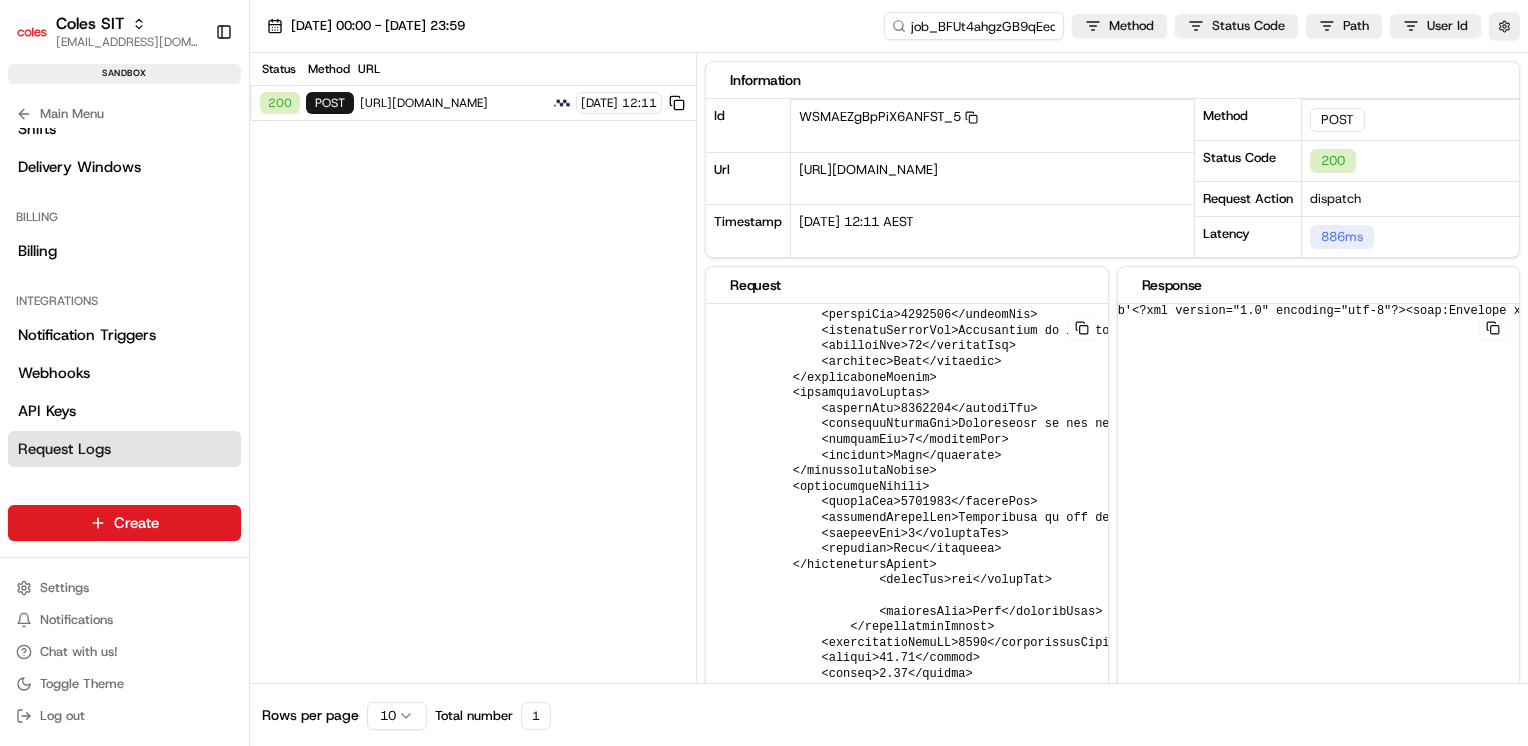 scroll, scrollTop: 12737, scrollLeft: 0, axis: vertical 